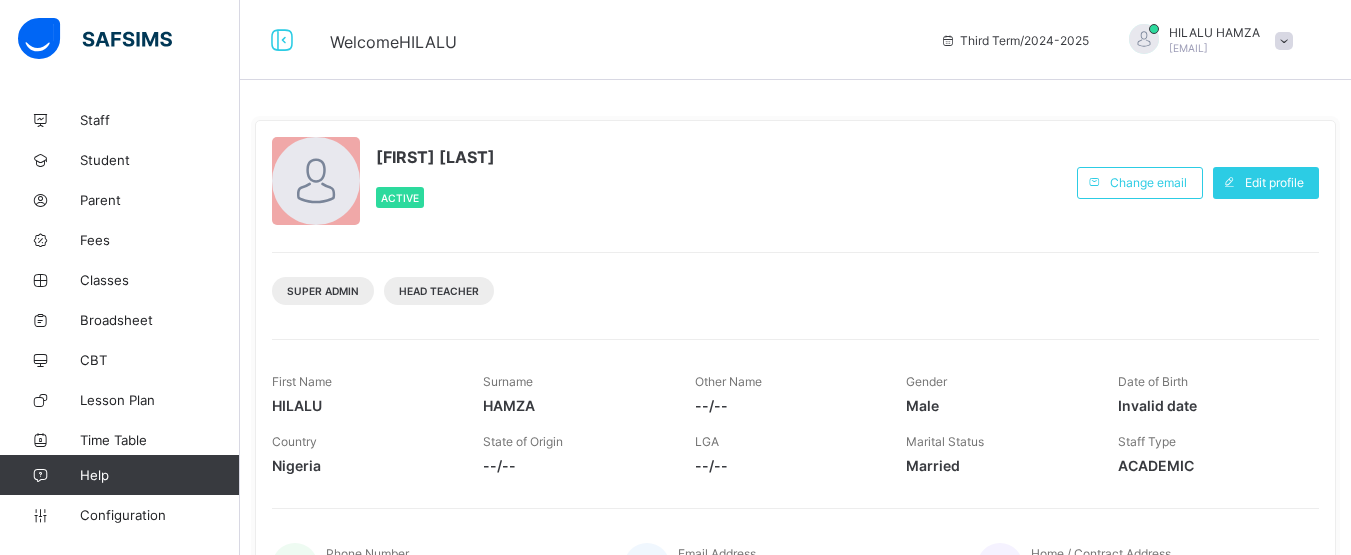 scroll, scrollTop: 0, scrollLeft: 0, axis: both 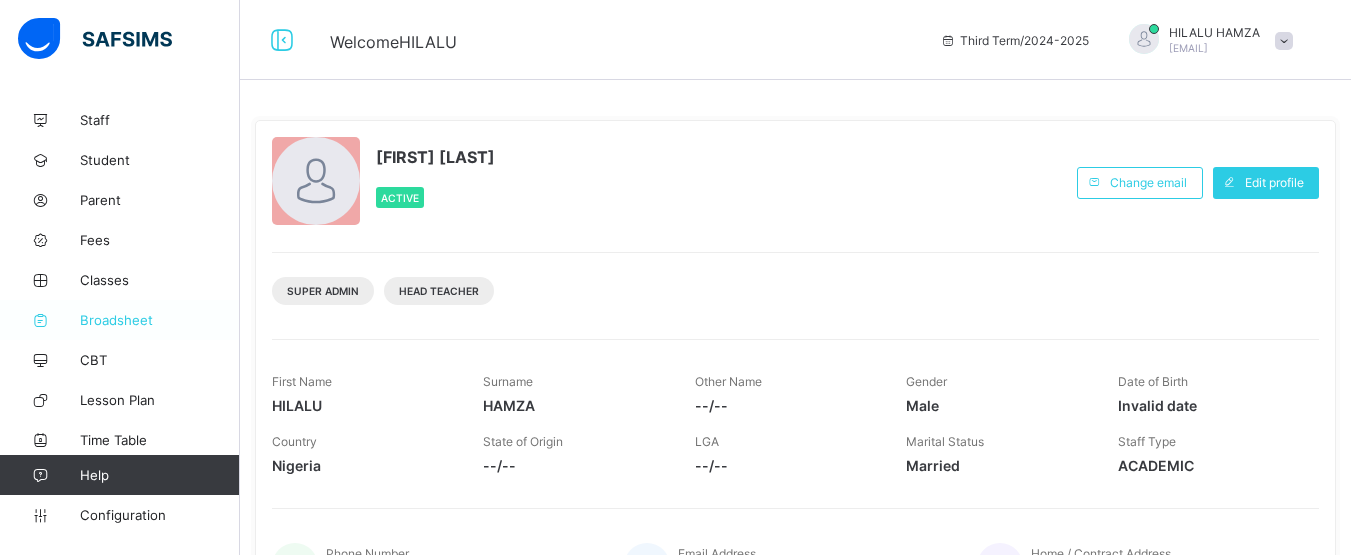 click on "Broadsheet" at bounding box center (160, 320) 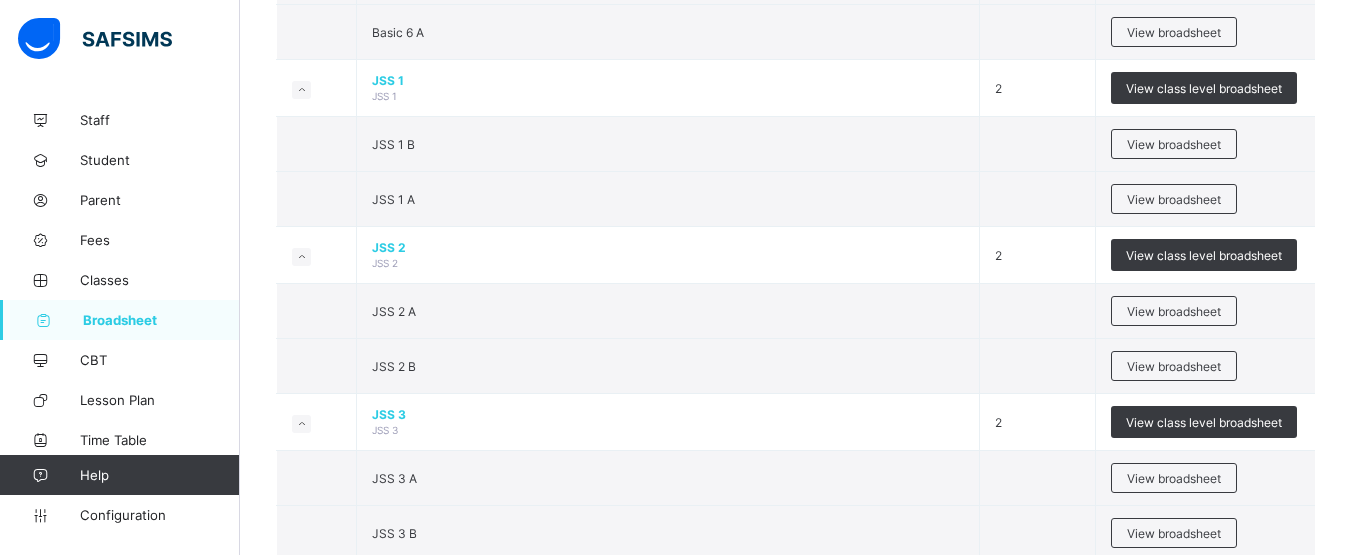 scroll, scrollTop: 1686, scrollLeft: 0, axis: vertical 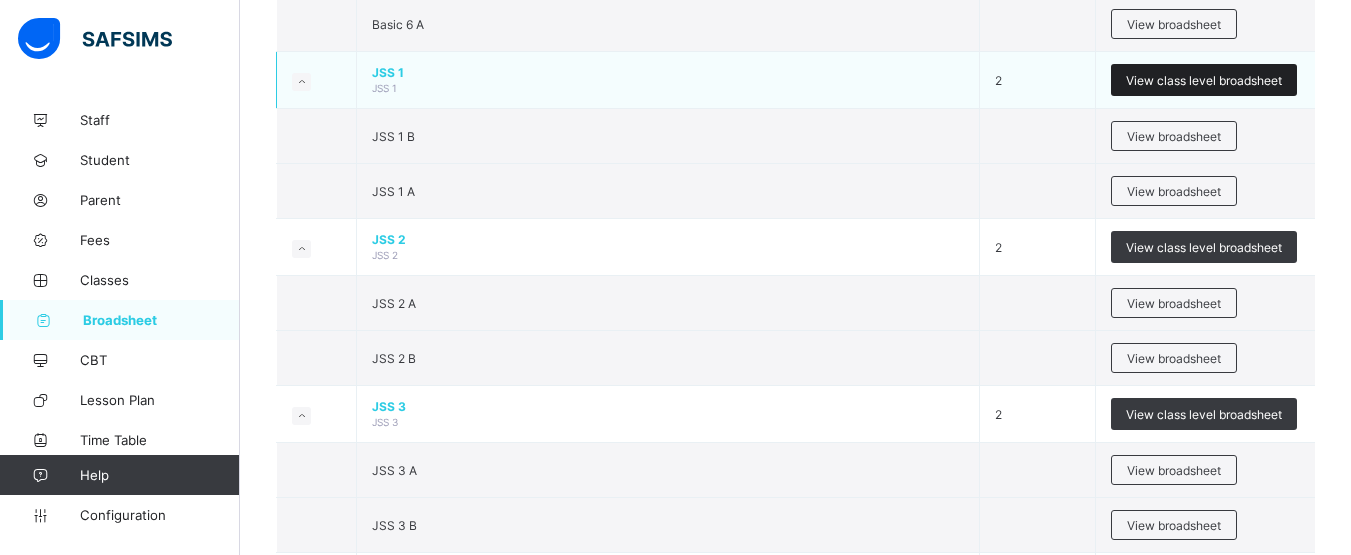 click on "View class level broadsheet" at bounding box center [1204, 80] 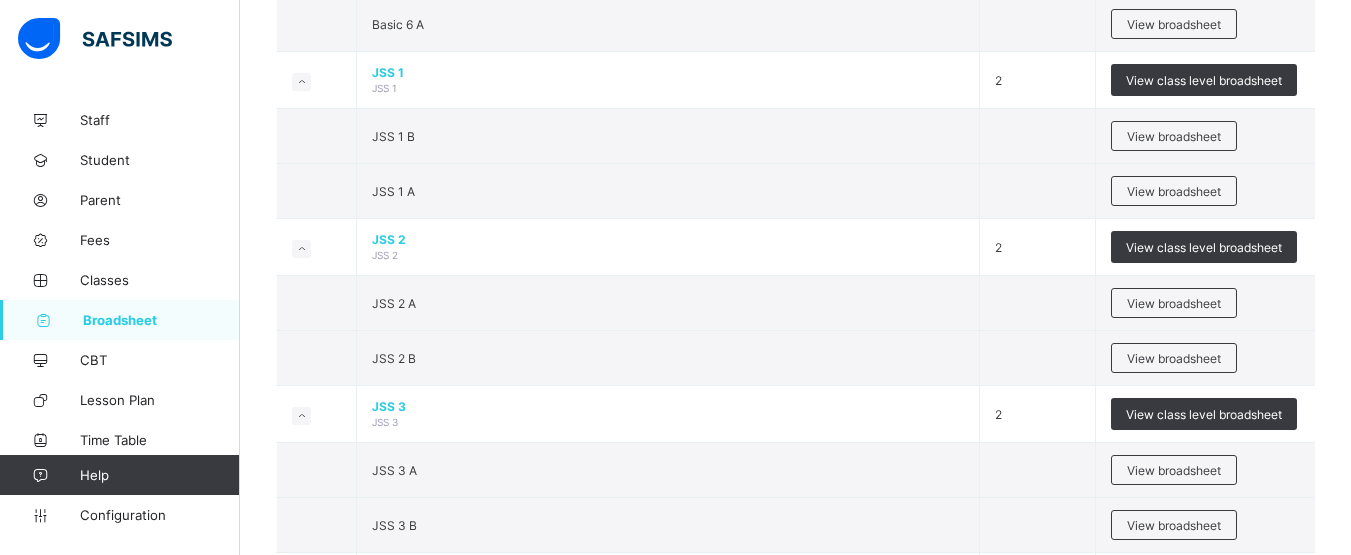 click on "Select Term Name No. of Classes Actions   Pre Nur     Pre Nursery    2   View class level broadsheet   Pre Nur A View broadsheet Pre Nur B View broadsheet   Nur      Nursery    2   View class level broadsheet   Nur  B View broadsheet Nur  A View broadsheet   Pre Basic     Pre Basic    2   View class level broadsheet   Pre Basic B View broadsheet Pre Basic A View broadsheet   Basic  1     Basic 1   2   View class level broadsheet   Basic  1 B View broadsheet Basic  1 A View broadsheet   Basic 2     Basic 2   2   View class level broadsheet   Basic 2 B View broadsheet Basic 2 A View broadsheet   Basic 3     Basic 3   2   View class level broadsheet   Basic 3 A View broadsheet Basic 3 B View broadsheet   Basic 4     Basic 4   2   View class level broadsheet   Basic 4 B View broadsheet Basic 4 A View broadsheet   Basic 5     Basic 5   2   View class level broadsheet   Basic 5 B View broadsheet Basic 5 A View broadsheet   Basic 6     Basic 6   2   View class level broadsheet   Basic 6 B View broadsheet Basic 6 A" at bounding box center (795, 436) 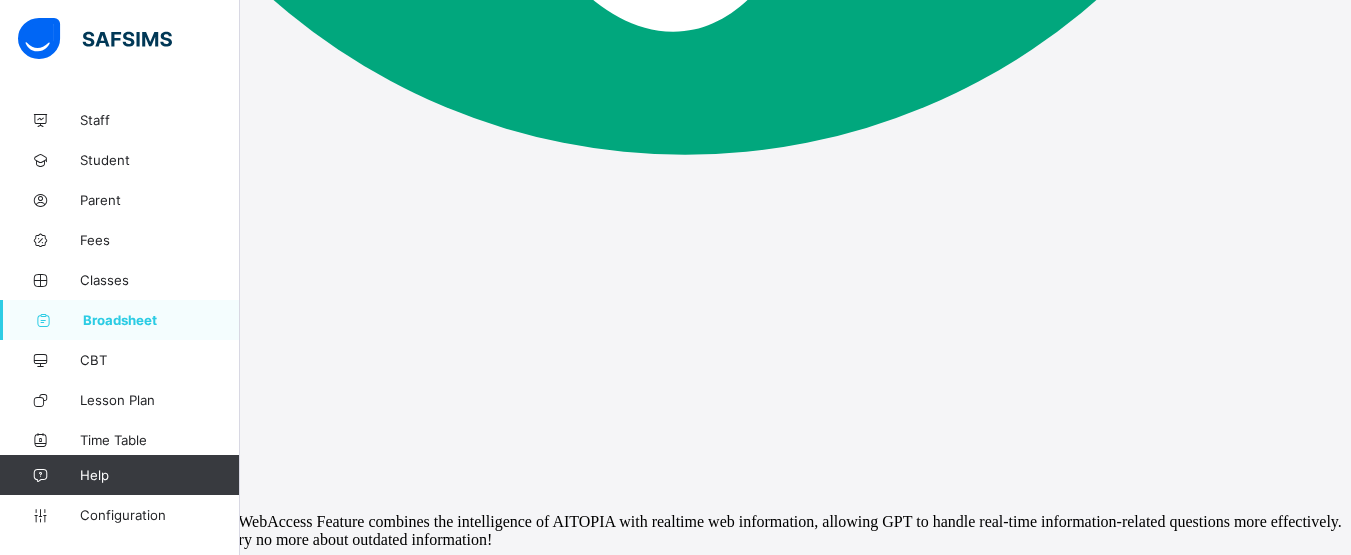 scroll, scrollTop: 0, scrollLeft: 0, axis: both 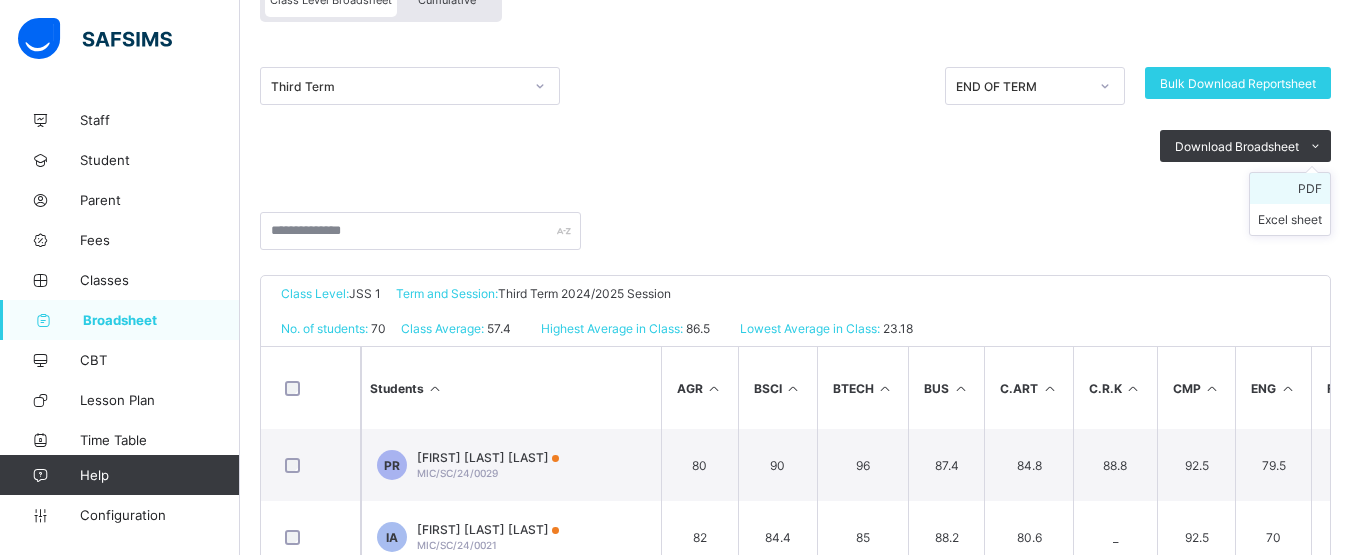 click on "PDF" at bounding box center [1290, 188] 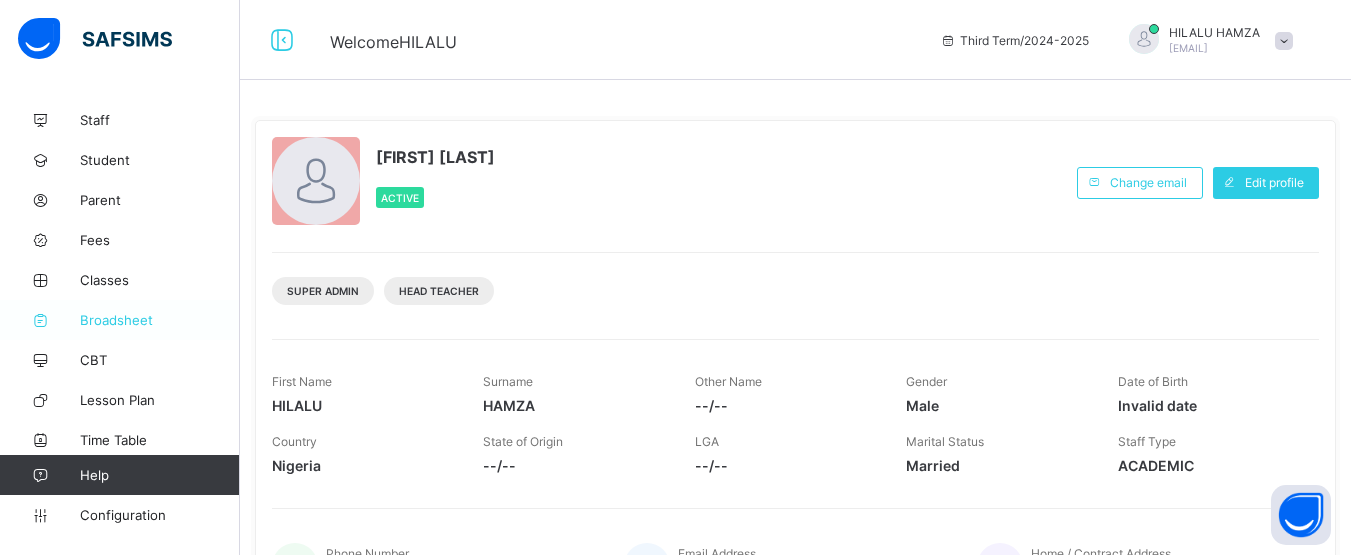 scroll, scrollTop: 0, scrollLeft: 0, axis: both 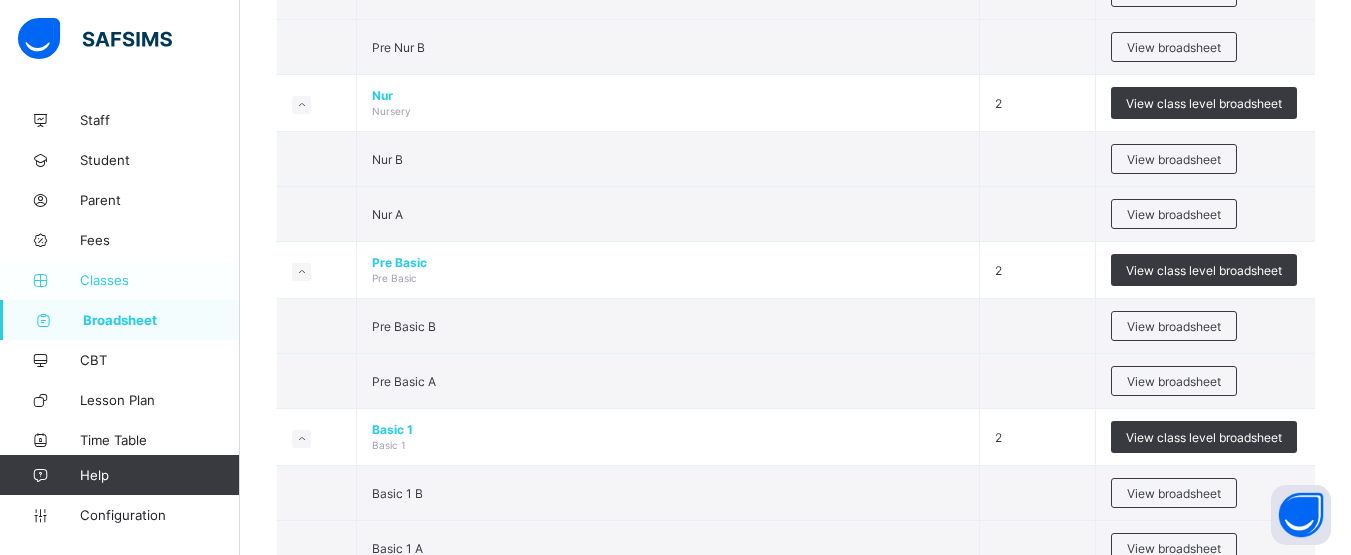 click on "Classes" at bounding box center (160, 280) 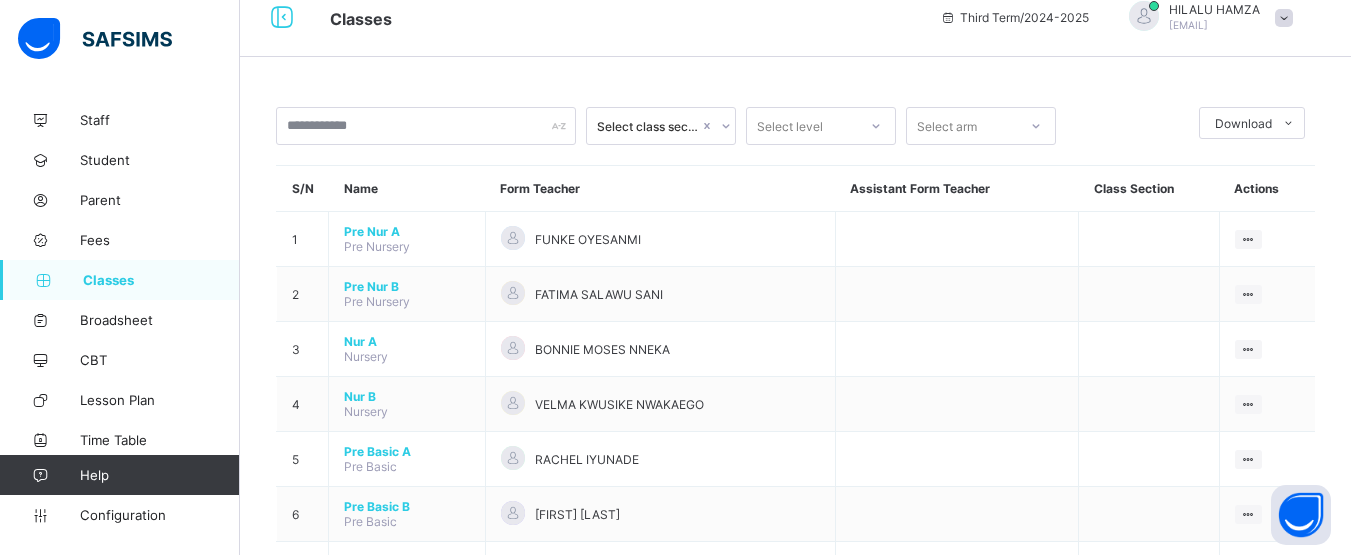 scroll, scrollTop: 327, scrollLeft: 0, axis: vertical 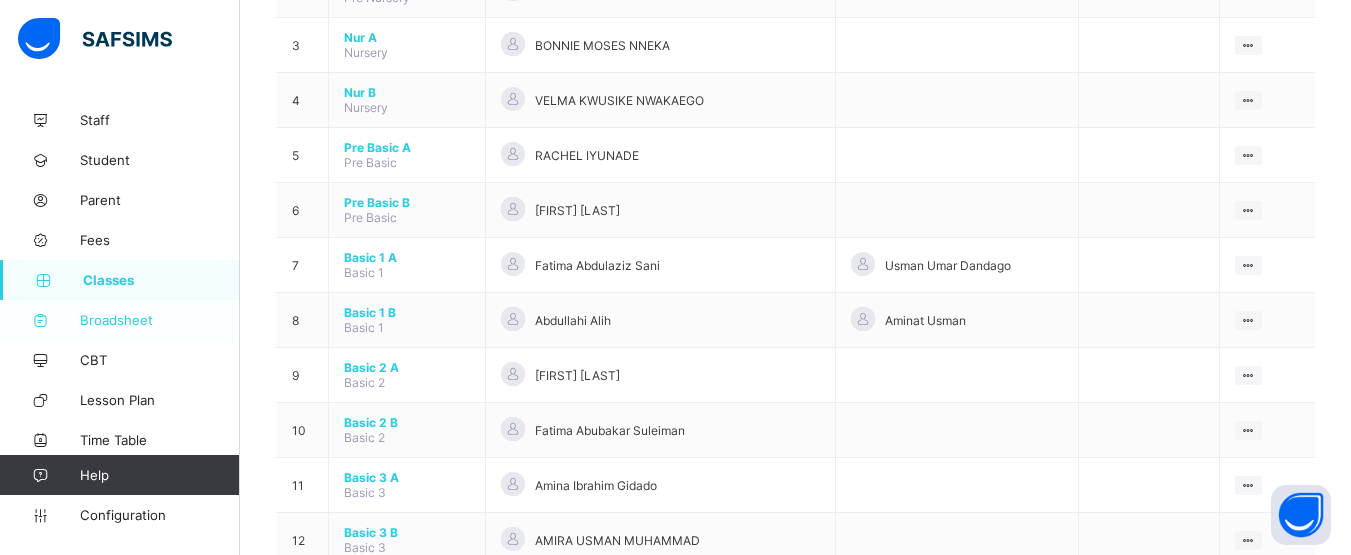 click on "Broadsheet" at bounding box center (160, 320) 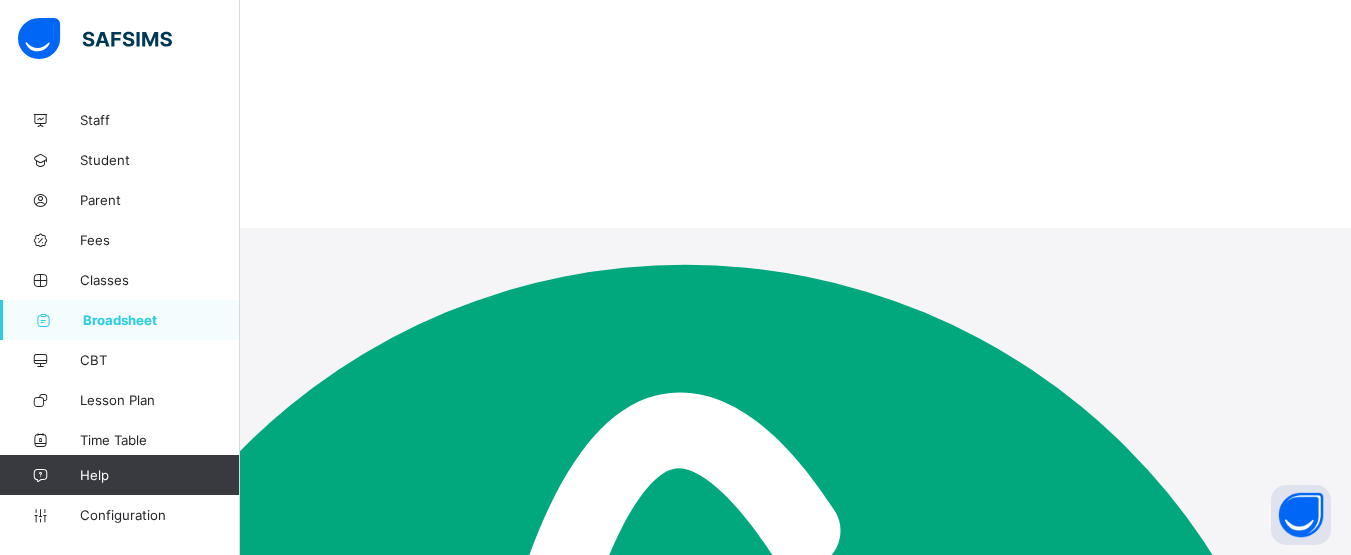 scroll, scrollTop: 0, scrollLeft: 0, axis: both 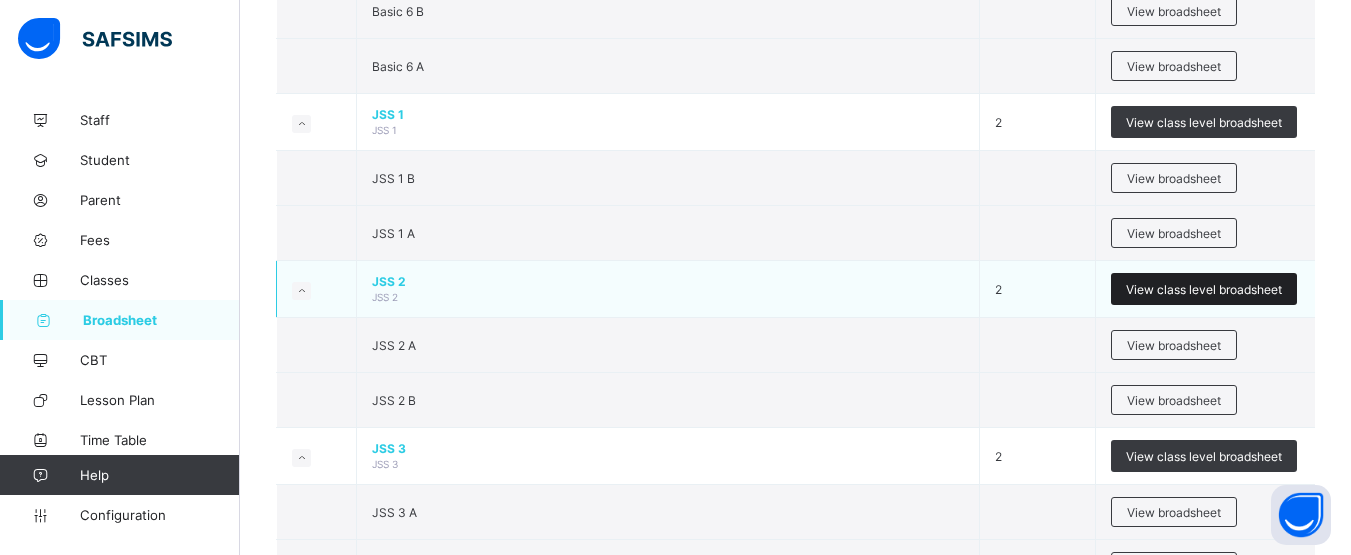 click on "View class level broadsheet" at bounding box center [1204, 289] 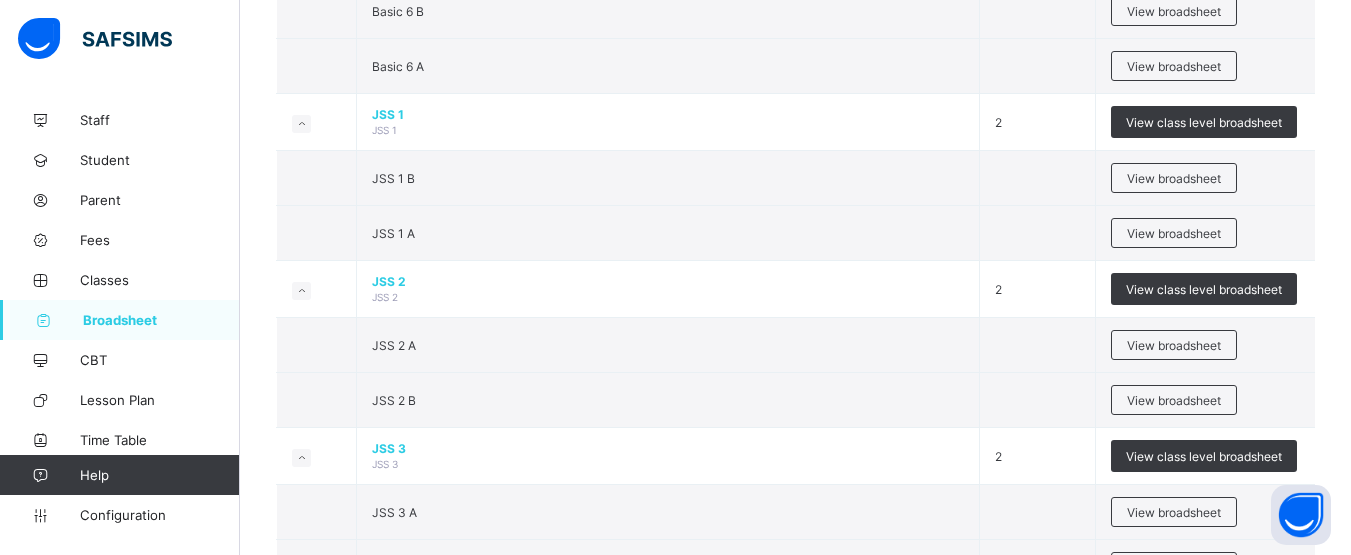 click on "Select Term Name No. of Classes Actions   Pre Nur     Pre Nursery    2   View class level broadsheet   Pre Nur A View broadsheet Pre Nur B View broadsheet   Nur      Nursery    2   View class level broadsheet   Nur  B View broadsheet Nur  A View broadsheet   Pre Basic     Pre Basic    2   View class level broadsheet   Pre Basic B View broadsheet Pre Basic A View broadsheet   Basic  1     Basic 1   2   View class level broadsheet   Basic  1 B View broadsheet Basic  1 A View broadsheet   Basic 2     Basic 2   2   View class level broadsheet   Basic 2 B View broadsheet Basic 2 A View broadsheet   Basic 3     Basic 3   2   View class level broadsheet   Basic 3 A View broadsheet Basic 3 B View broadsheet   Basic 4     Basic 4   2   View class level broadsheet   Basic 4 B View broadsheet Basic 4 A View broadsheet   Basic 5     Basic 5   2   View class level broadsheet   Basic 5 B View broadsheet Basic 5 A View broadsheet   Basic 6     Basic 6   2   View class level broadsheet   Basic 6 B View broadsheet Basic 6 A" at bounding box center [795, 478] 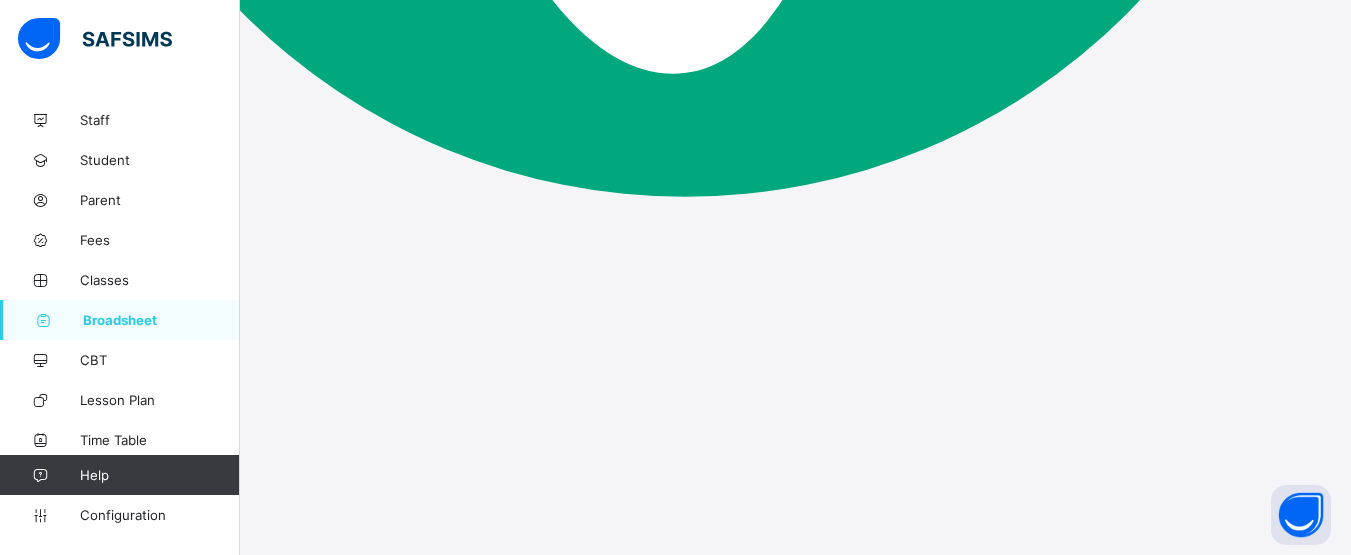 scroll, scrollTop: 0, scrollLeft: 0, axis: both 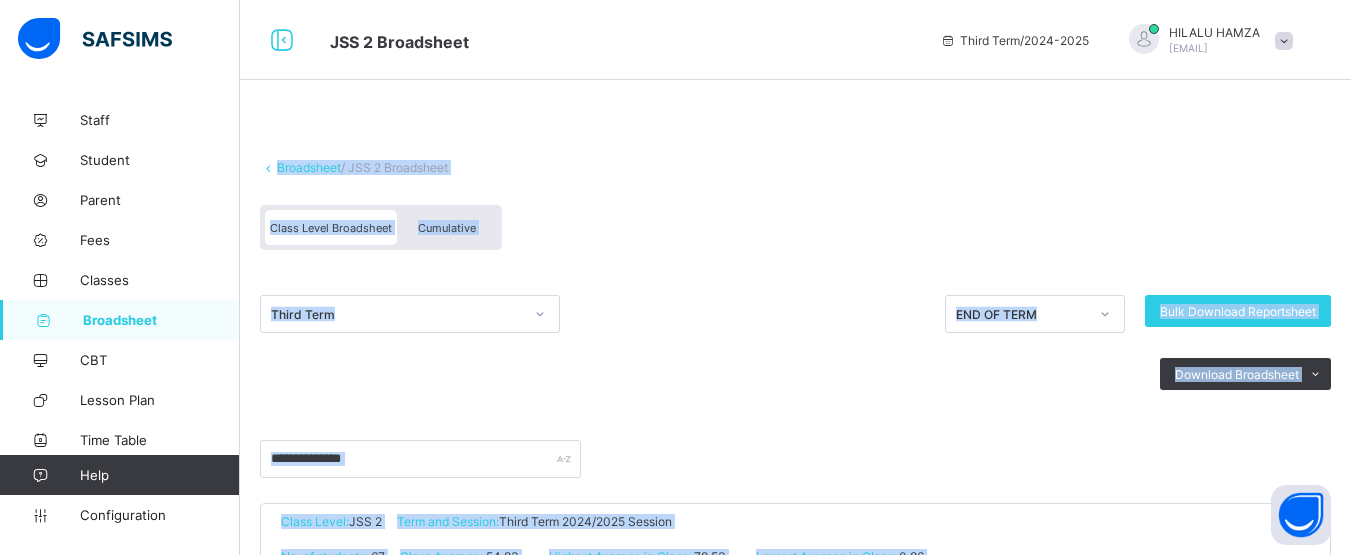 type on "**********" 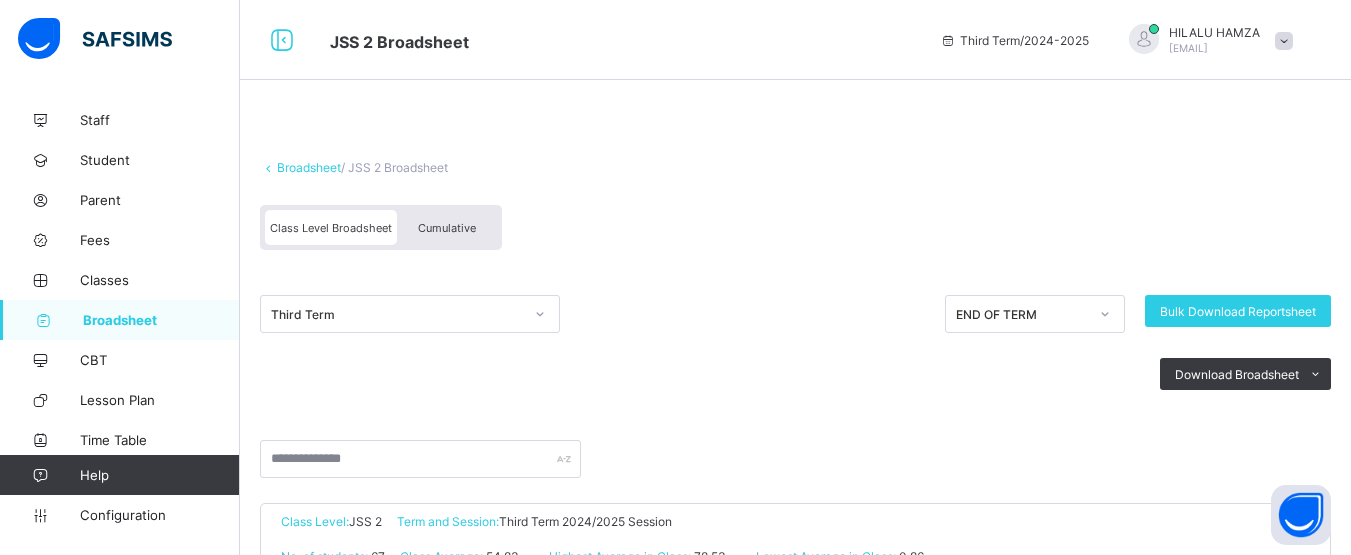click on "Cumulative" at bounding box center [447, 228] 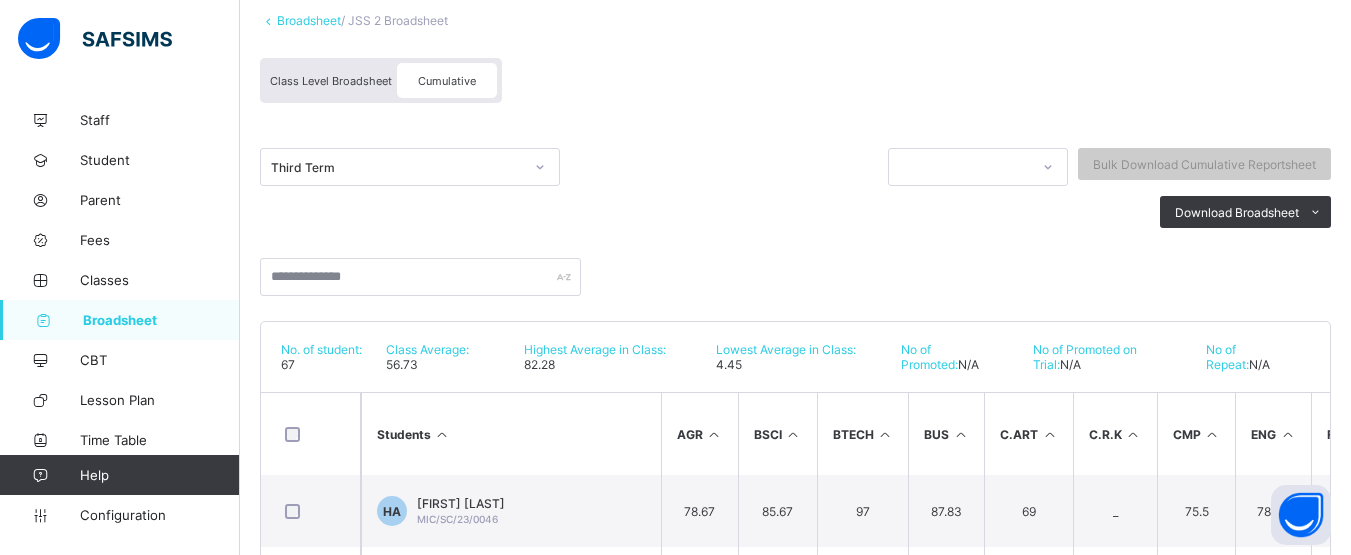 scroll, scrollTop: 152, scrollLeft: 0, axis: vertical 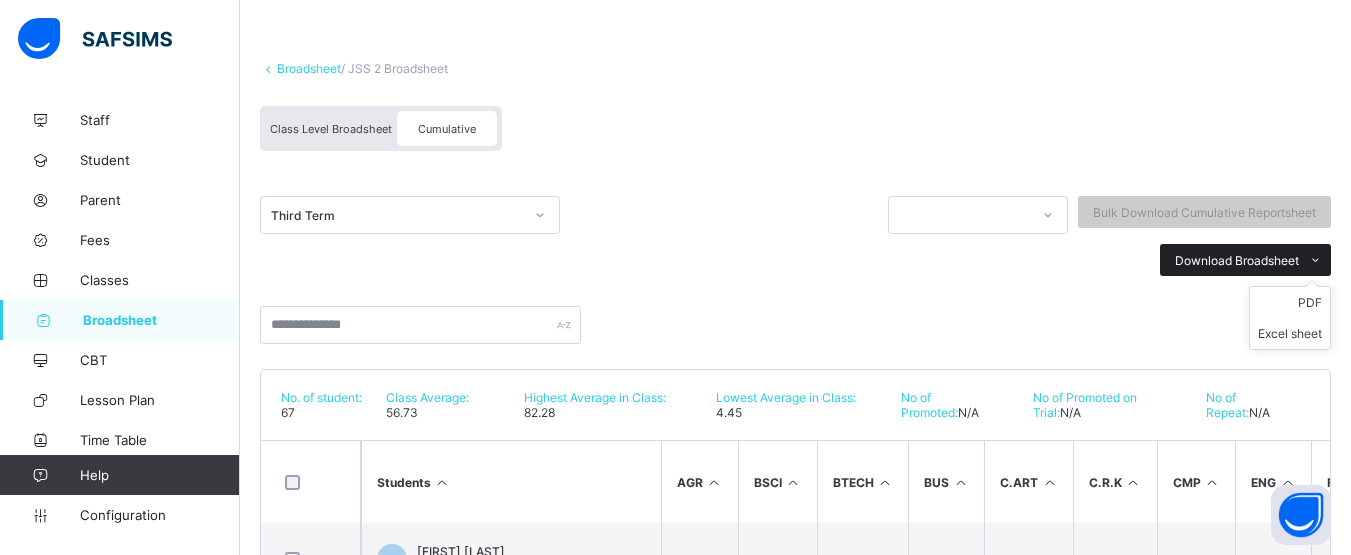 click on "Download Broadsheet" at bounding box center (1245, 260) 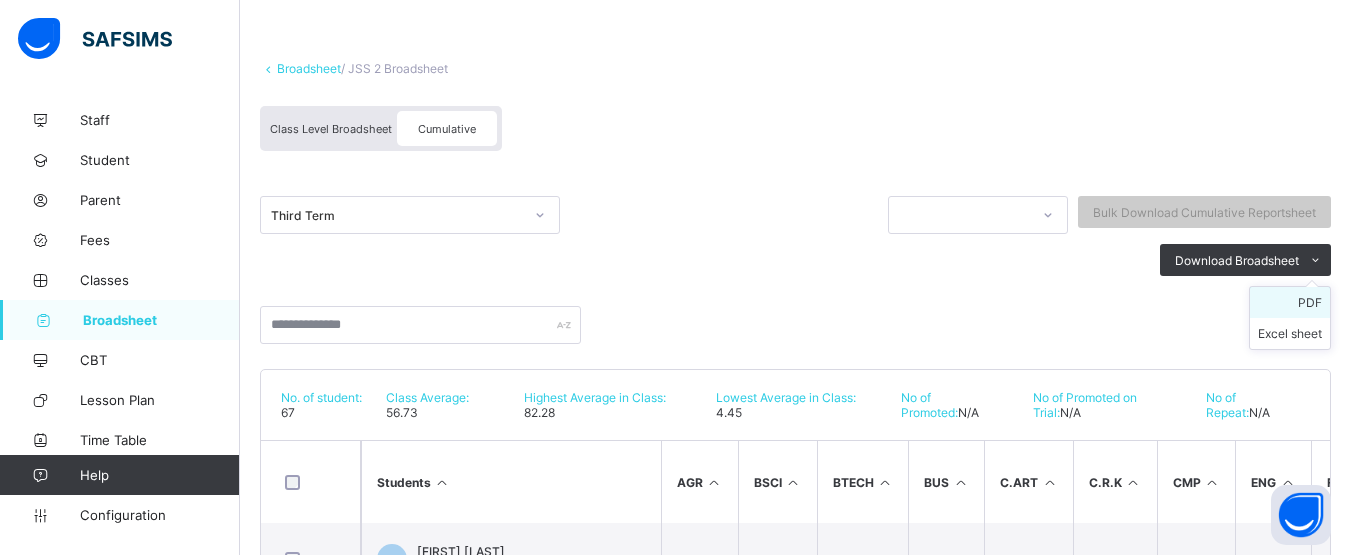 click on "PDF" at bounding box center (1290, 302) 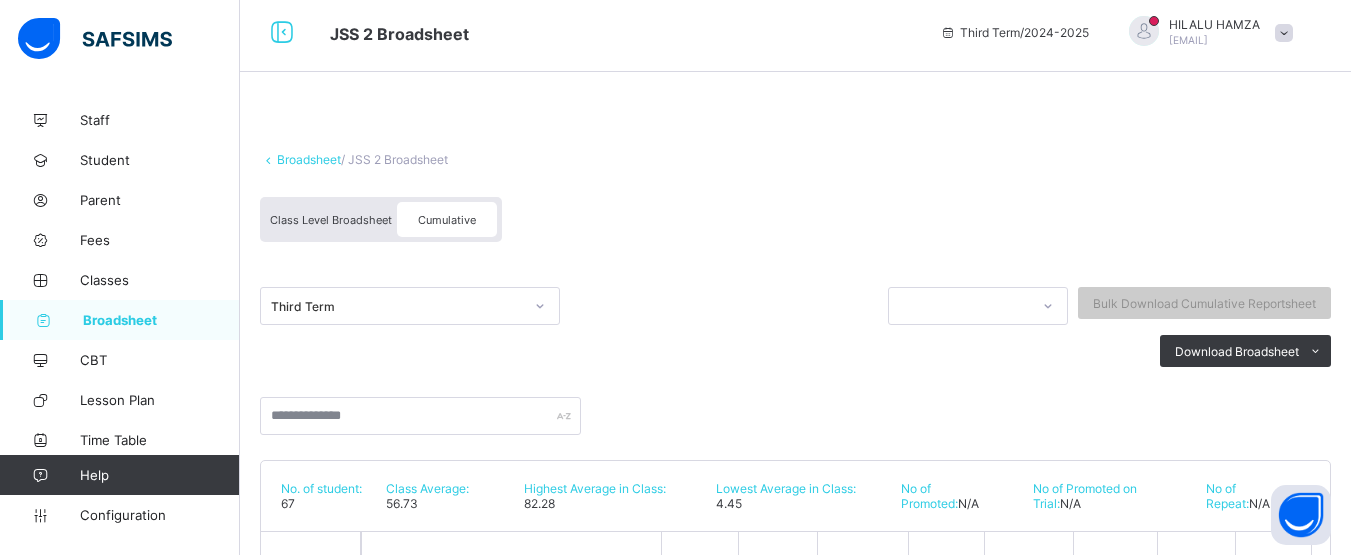 scroll, scrollTop: 0, scrollLeft: 0, axis: both 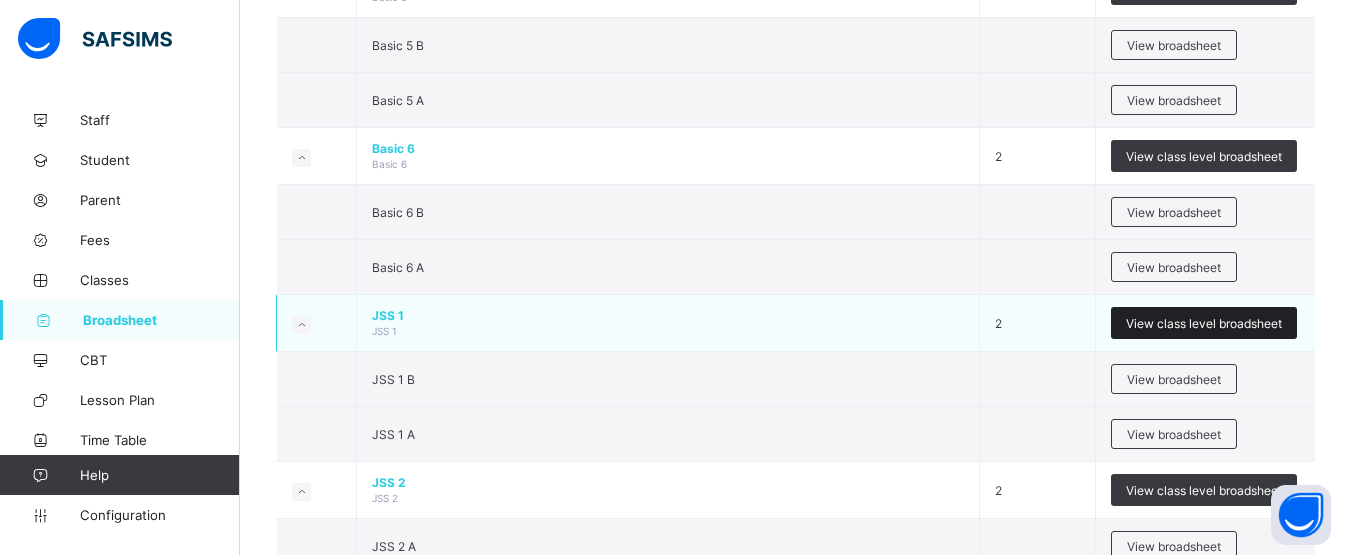 click on "View class level broadsheet" at bounding box center [1204, 323] 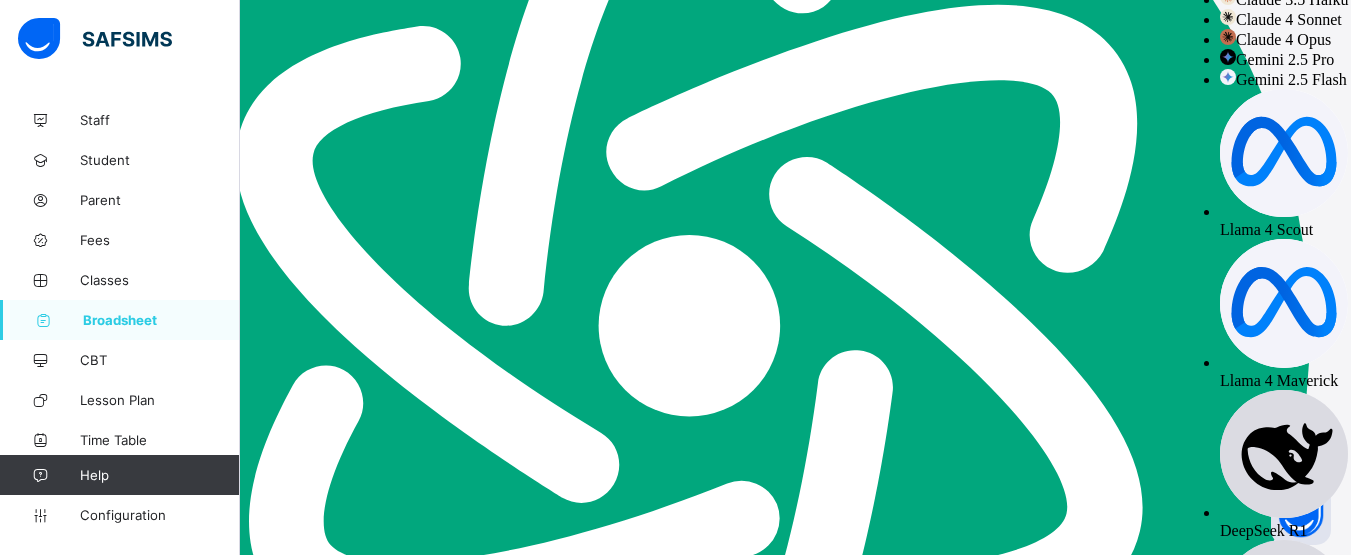scroll, scrollTop: 572, scrollLeft: 0, axis: vertical 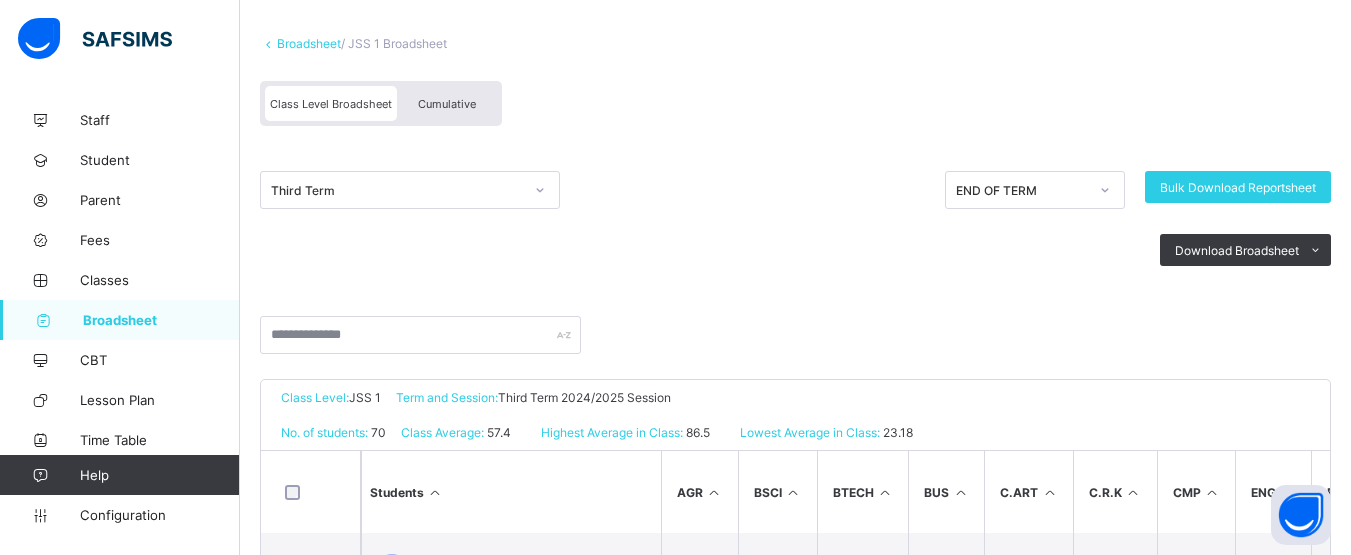 click on "Cumulative" at bounding box center (447, 104) 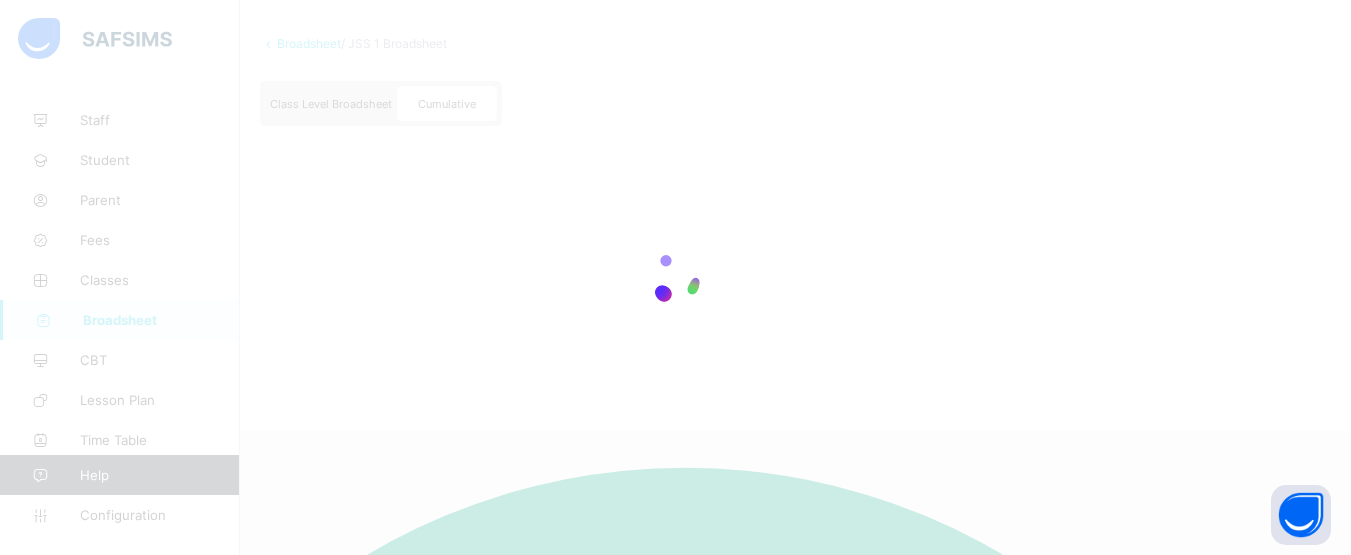 scroll, scrollTop: 0, scrollLeft: 0, axis: both 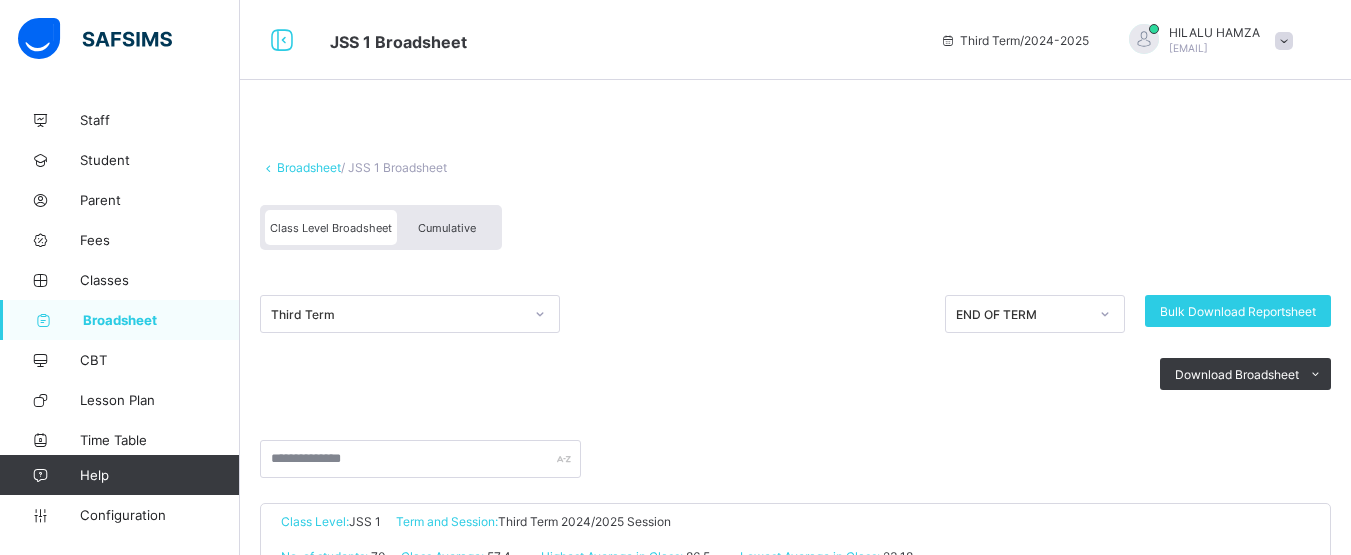 click on "Cumulative" at bounding box center [447, 228] 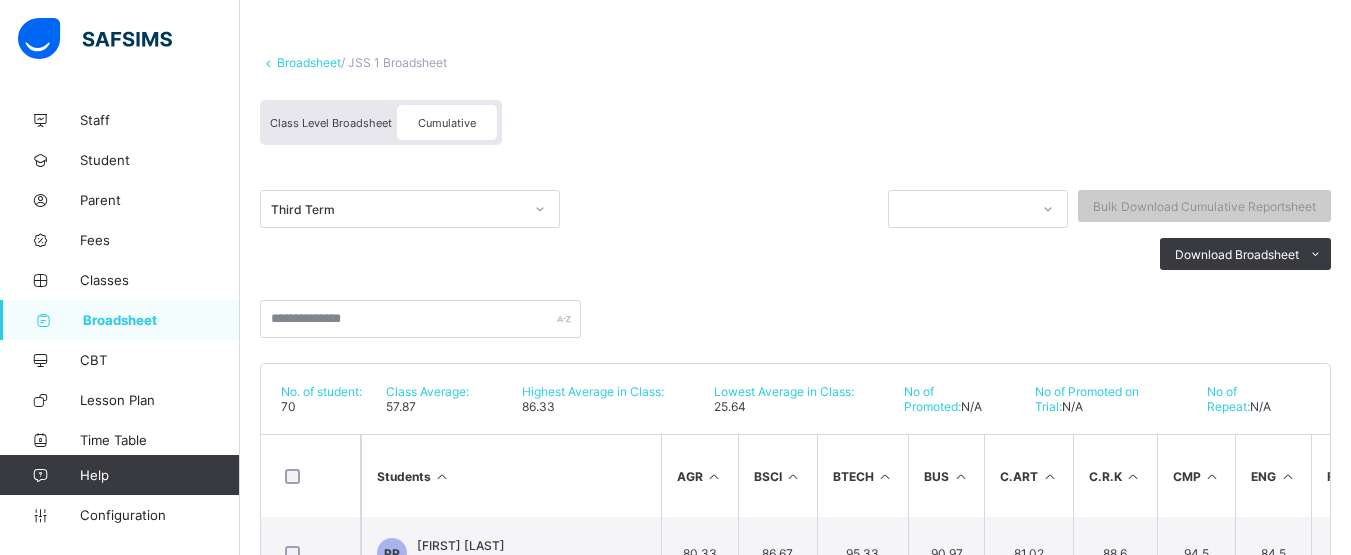 scroll, scrollTop: 175, scrollLeft: 0, axis: vertical 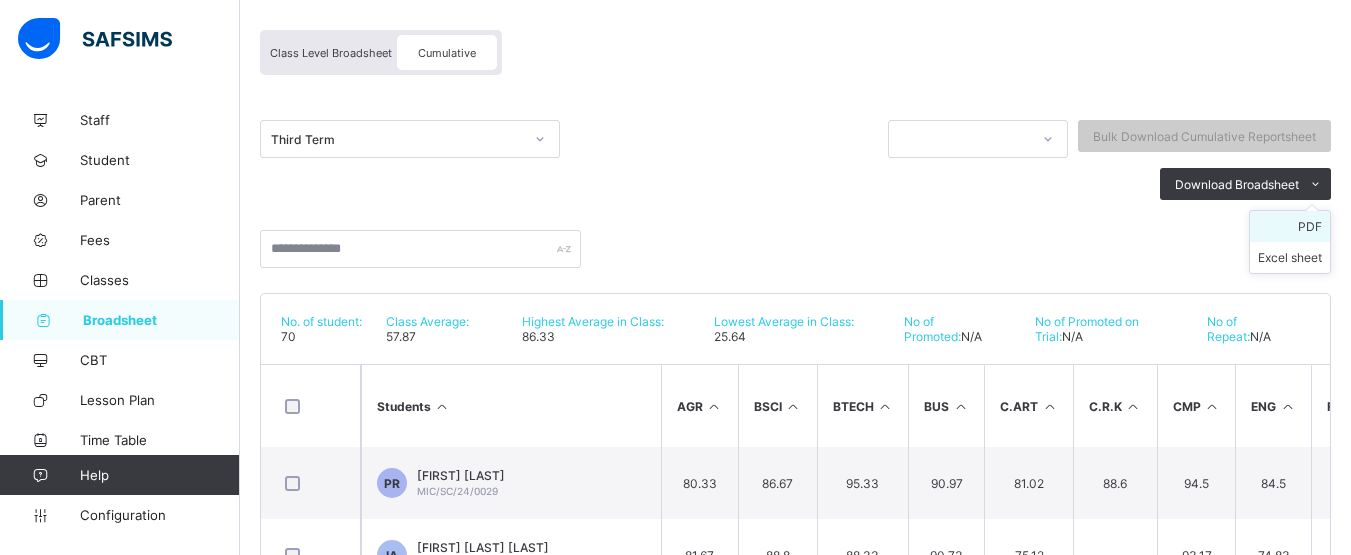 click on "PDF" at bounding box center (1290, 226) 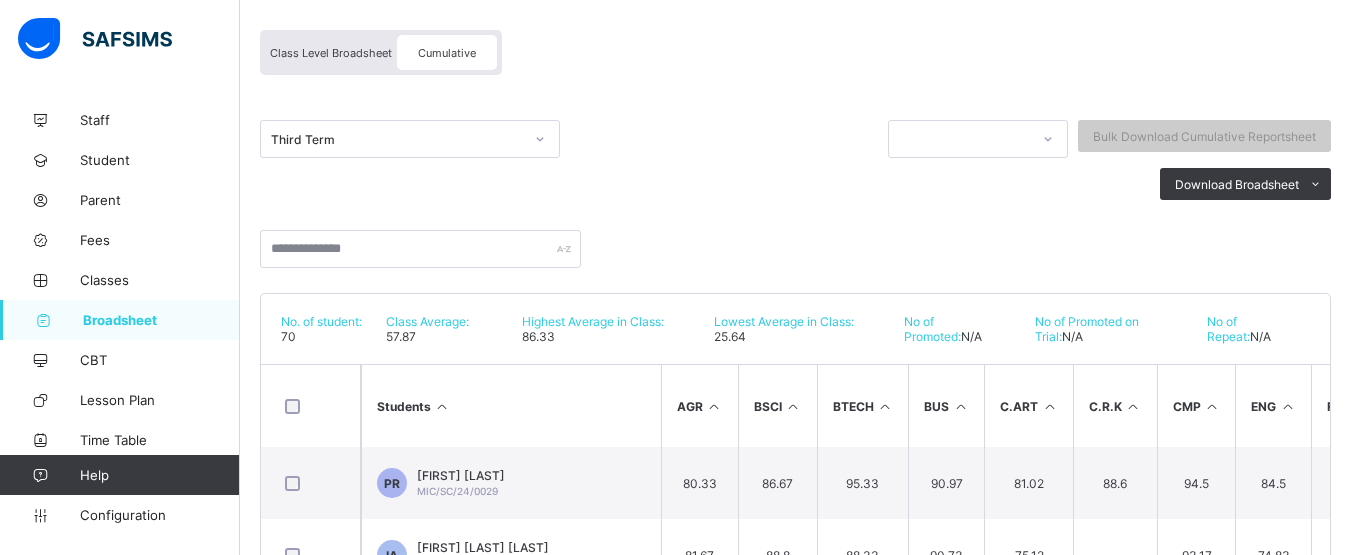 scroll, scrollTop: 0, scrollLeft: 0, axis: both 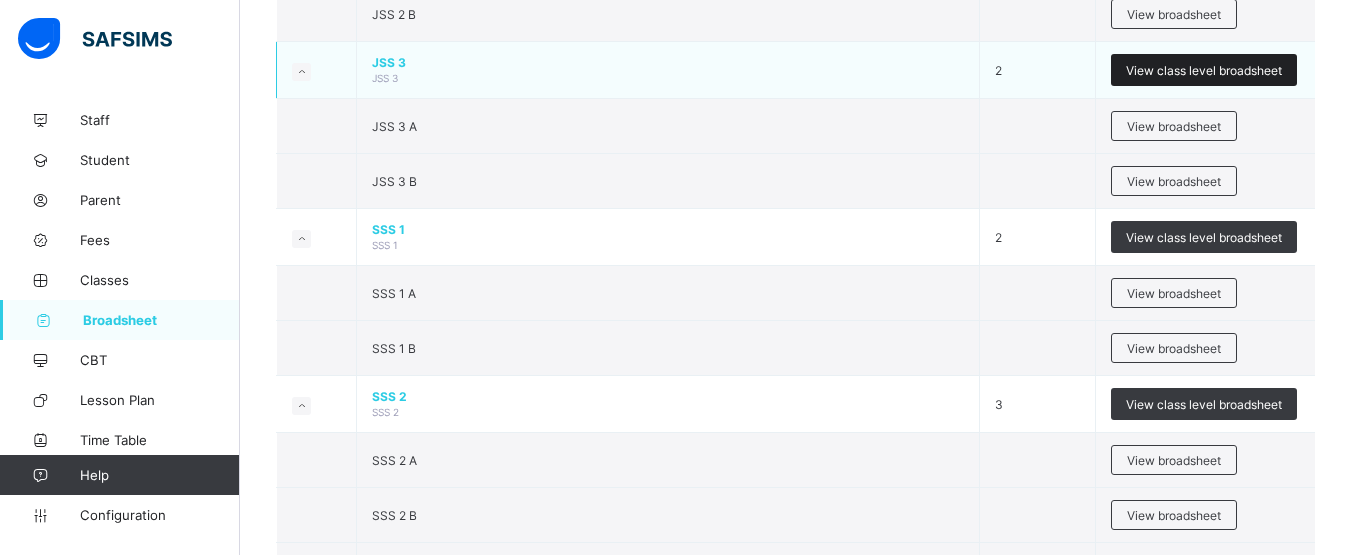 click on "View class level broadsheet" at bounding box center [1204, 70] 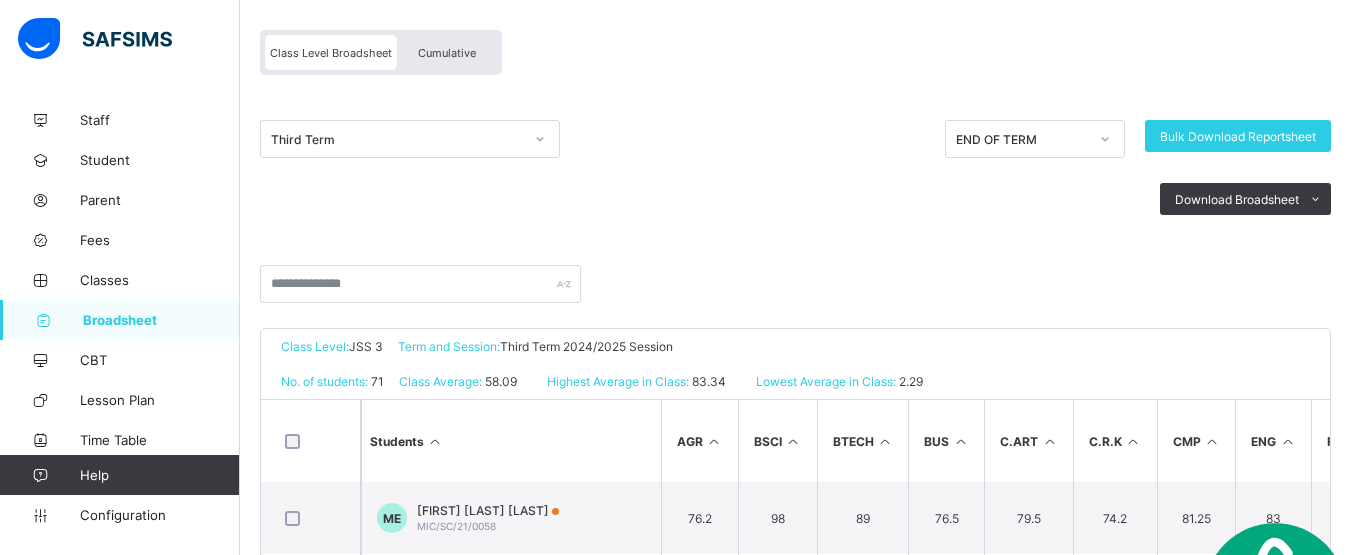 scroll, scrollTop: 572, scrollLeft: 0, axis: vertical 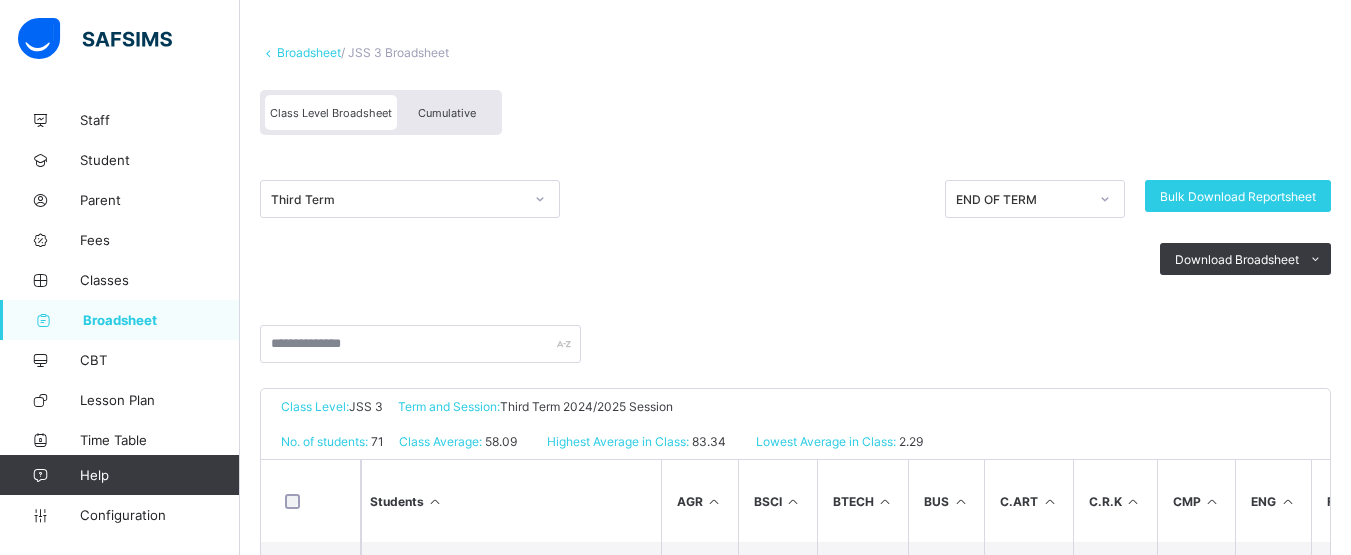 click on "Cumulative" at bounding box center [447, 113] 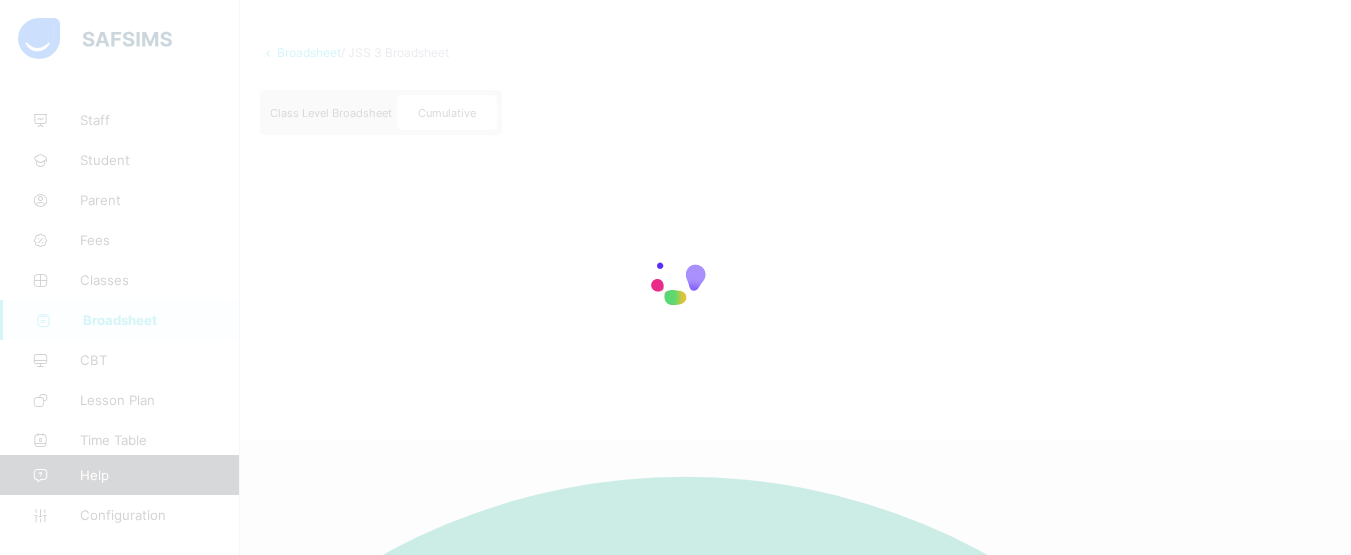 scroll, scrollTop: 0, scrollLeft: 0, axis: both 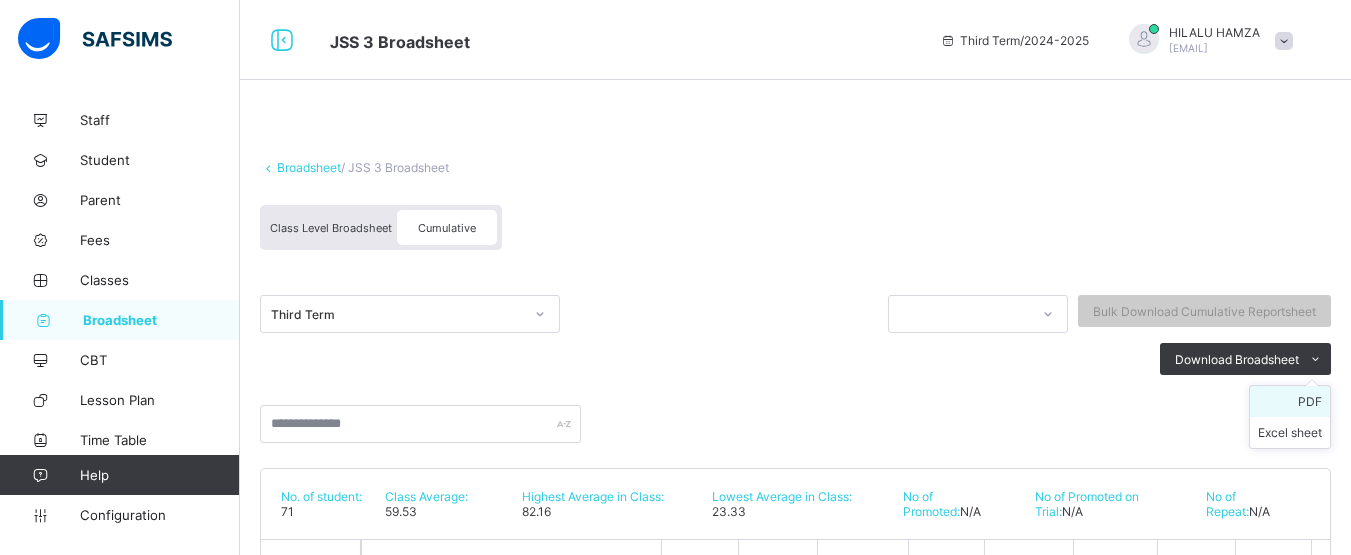 click on "PDF" at bounding box center (1290, 401) 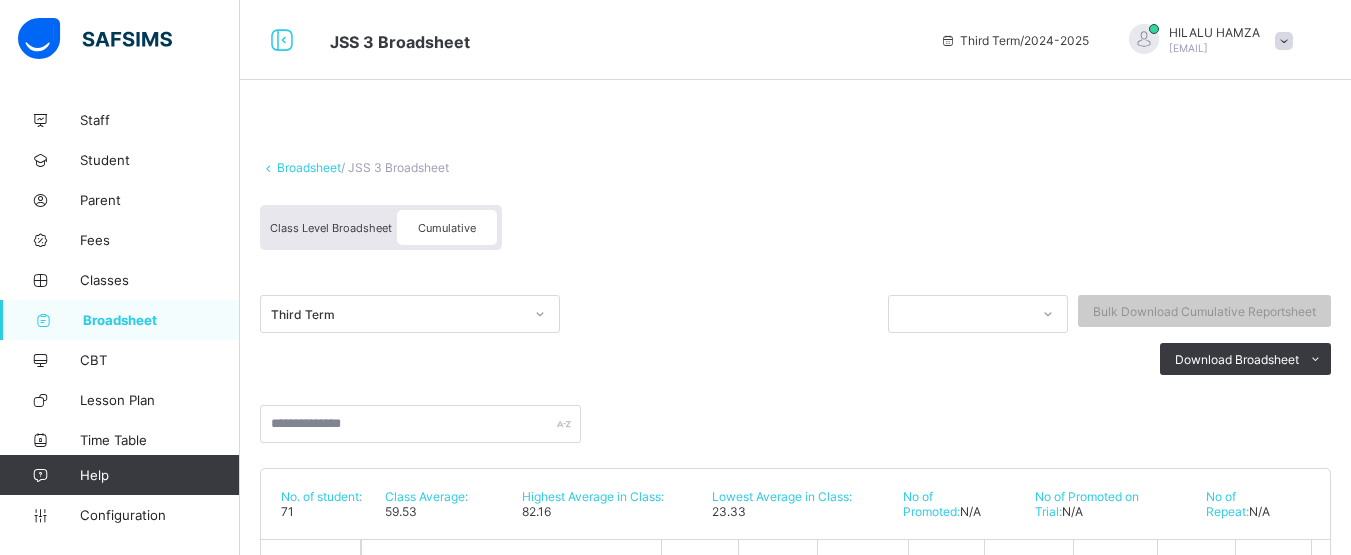 scroll, scrollTop: 0, scrollLeft: 0, axis: both 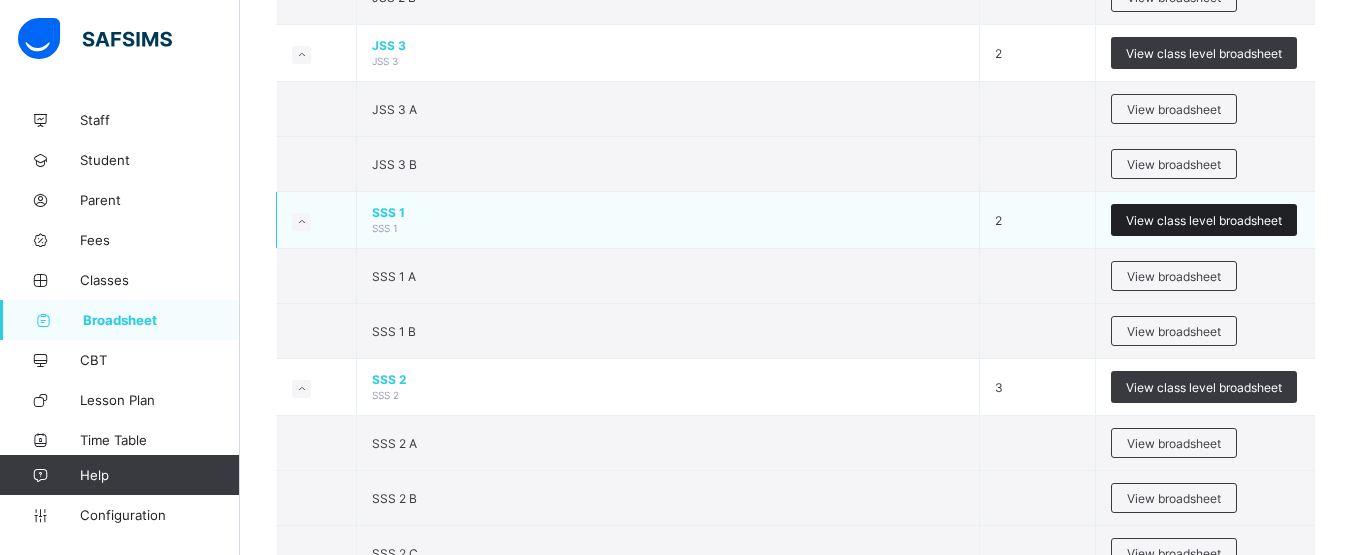 click on "View class level broadsheet" at bounding box center [1204, 220] 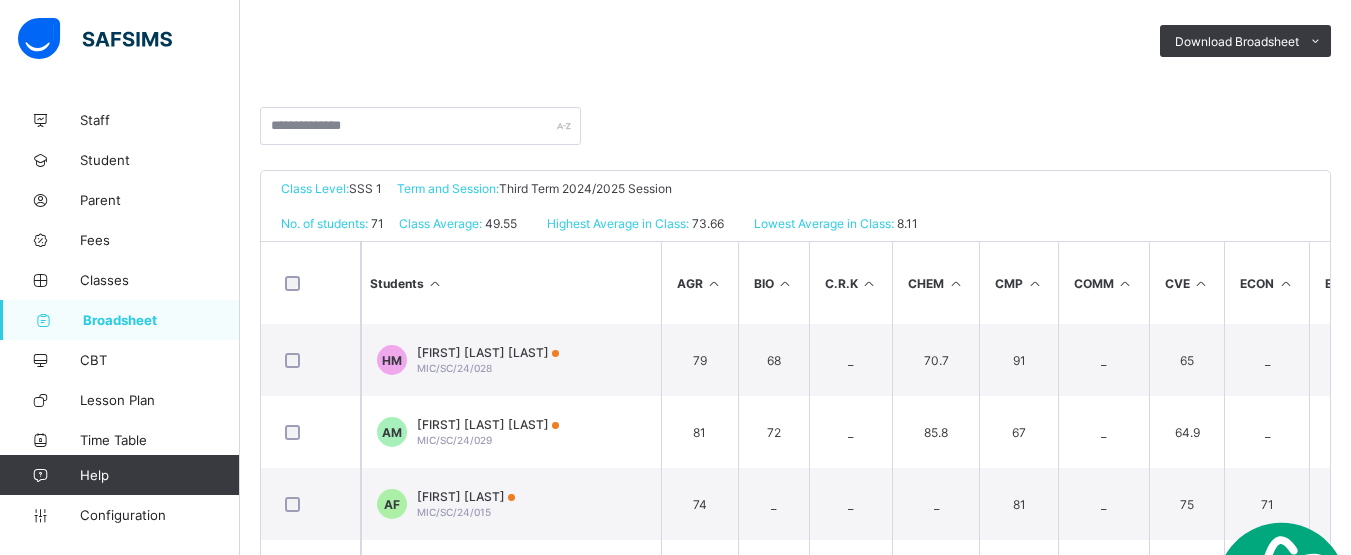 scroll, scrollTop: 572, scrollLeft: 0, axis: vertical 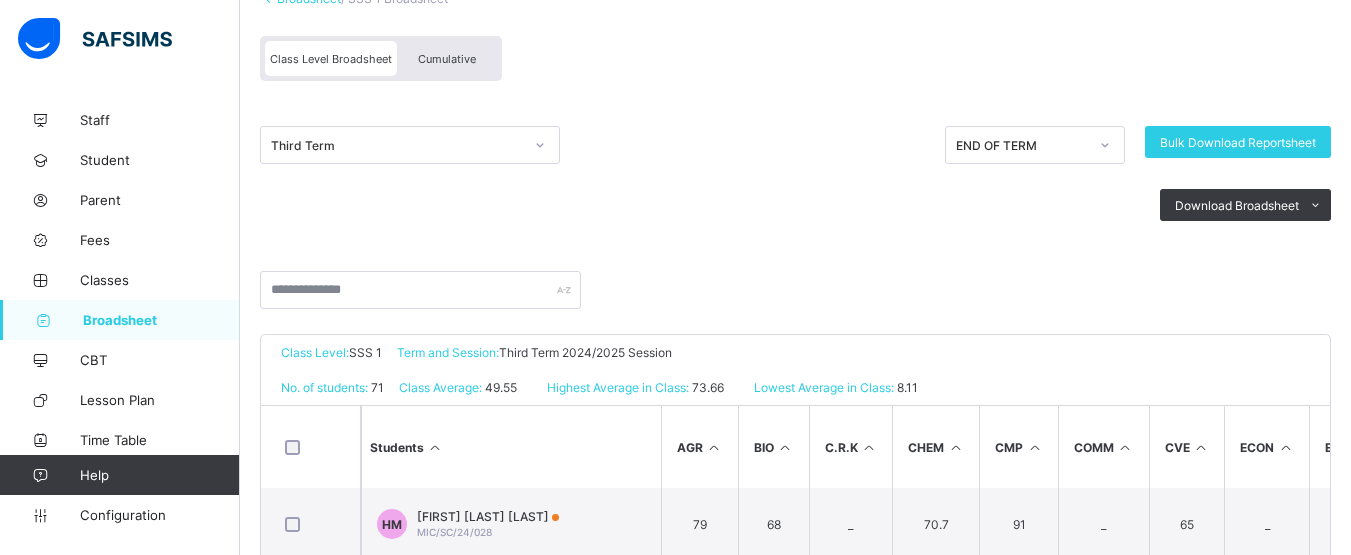 click on "Cumulative" at bounding box center [447, 59] 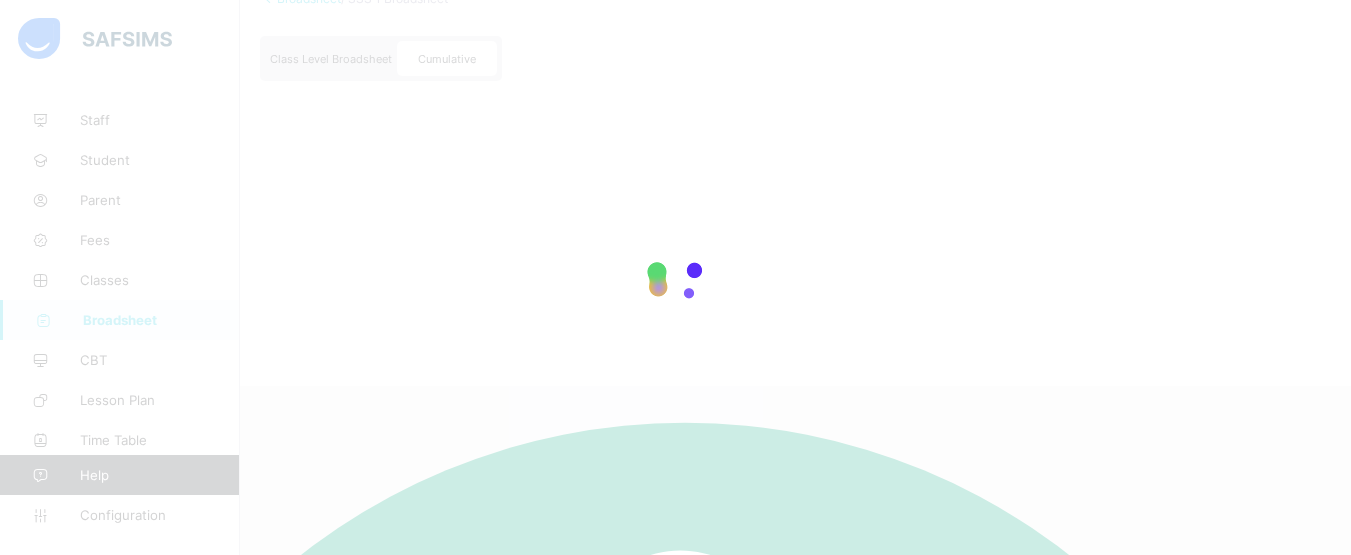 scroll, scrollTop: 0, scrollLeft: 0, axis: both 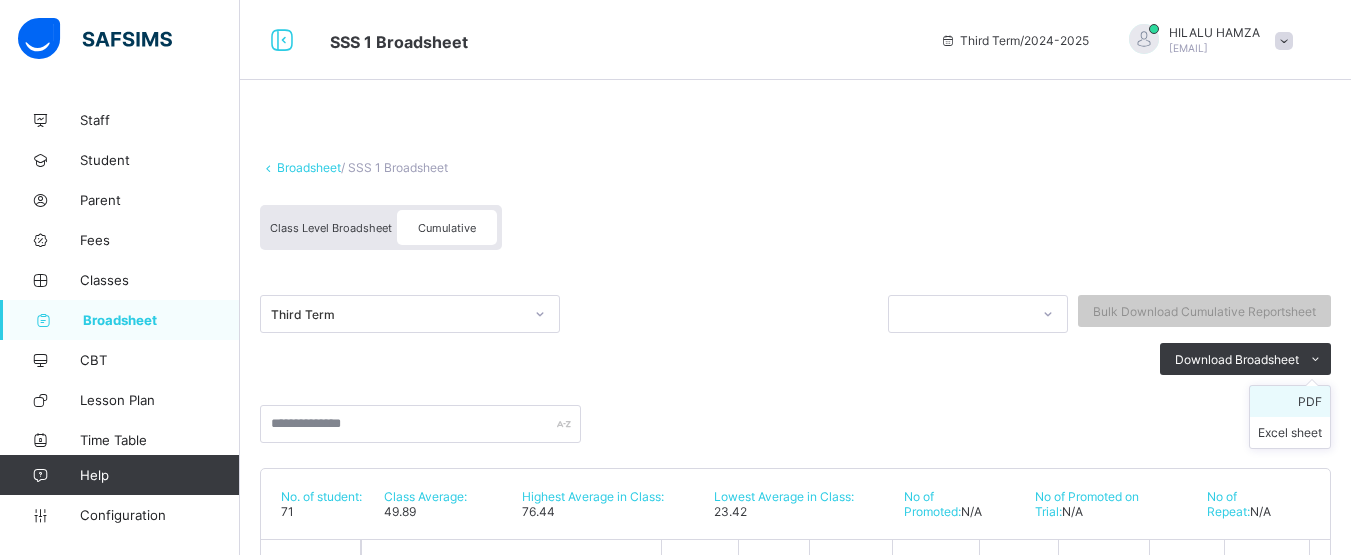 click on "PDF" at bounding box center (1290, 401) 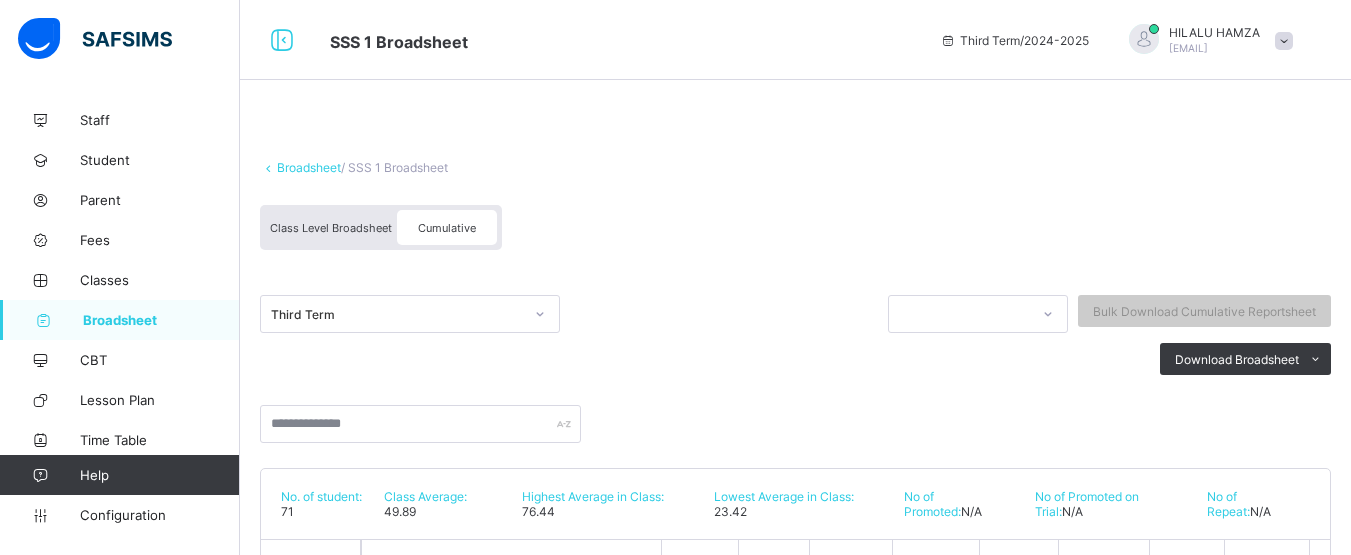 scroll, scrollTop: 0, scrollLeft: 0, axis: both 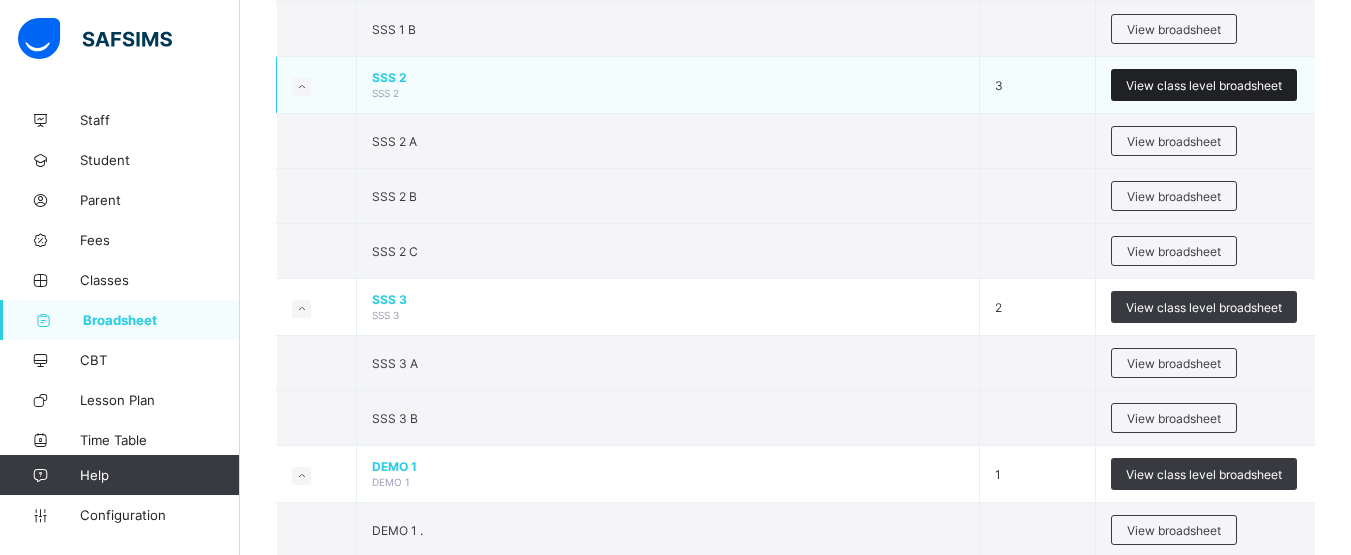 click on "View class level broadsheet" at bounding box center (1204, 85) 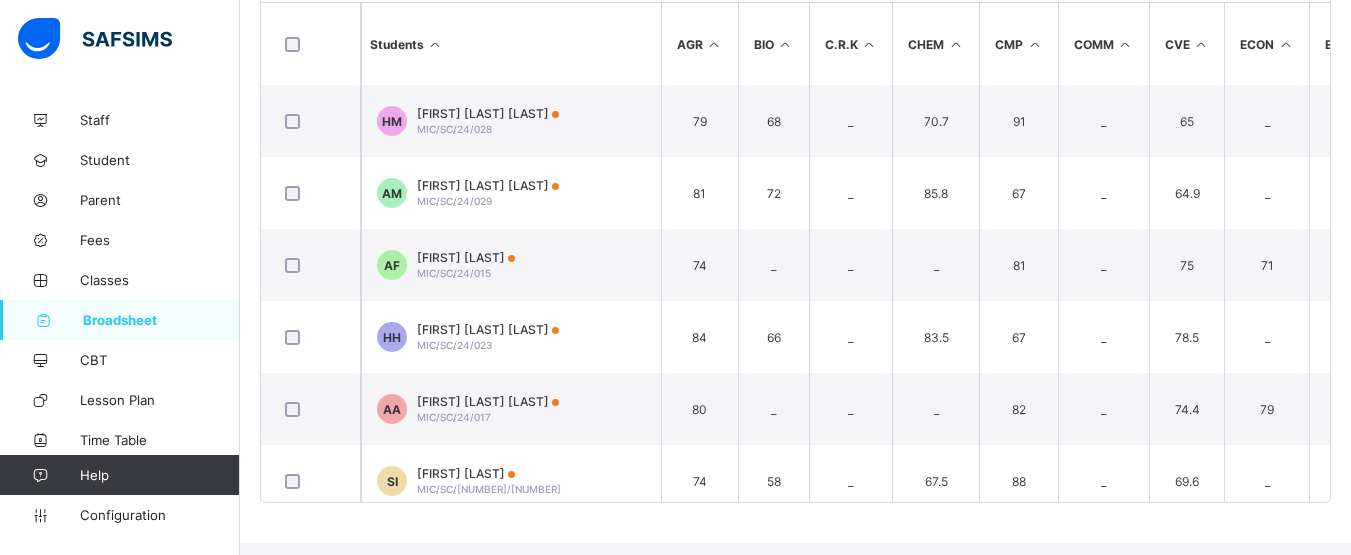 scroll, scrollTop: 0, scrollLeft: 0, axis: both 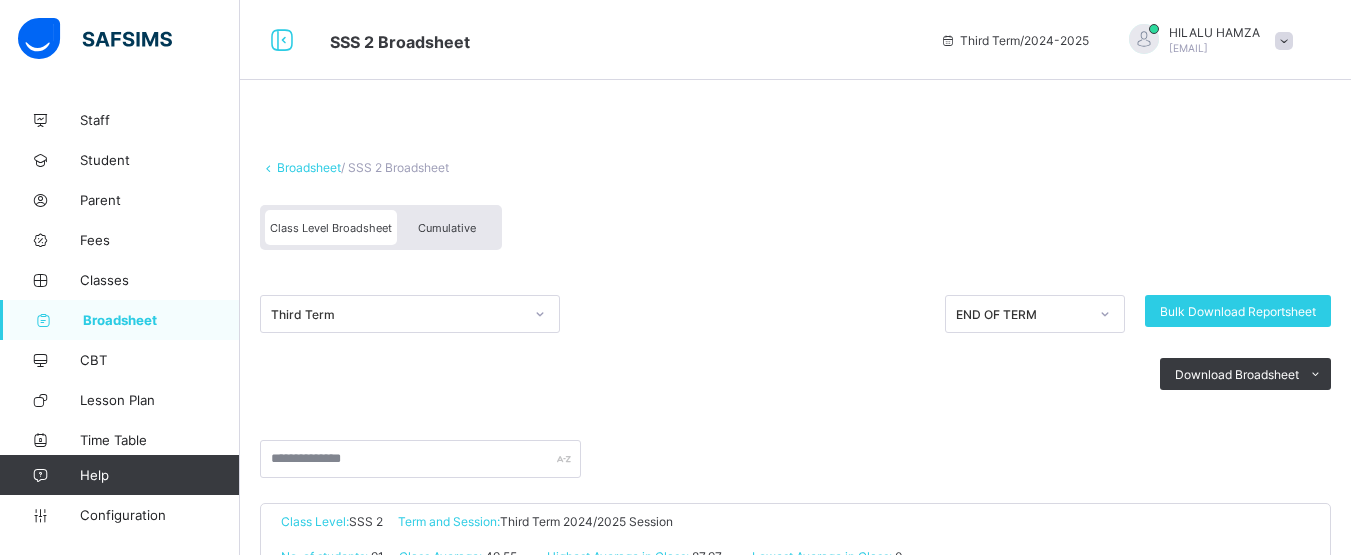 click on "Cumulative" at bounding box center (447, 228) 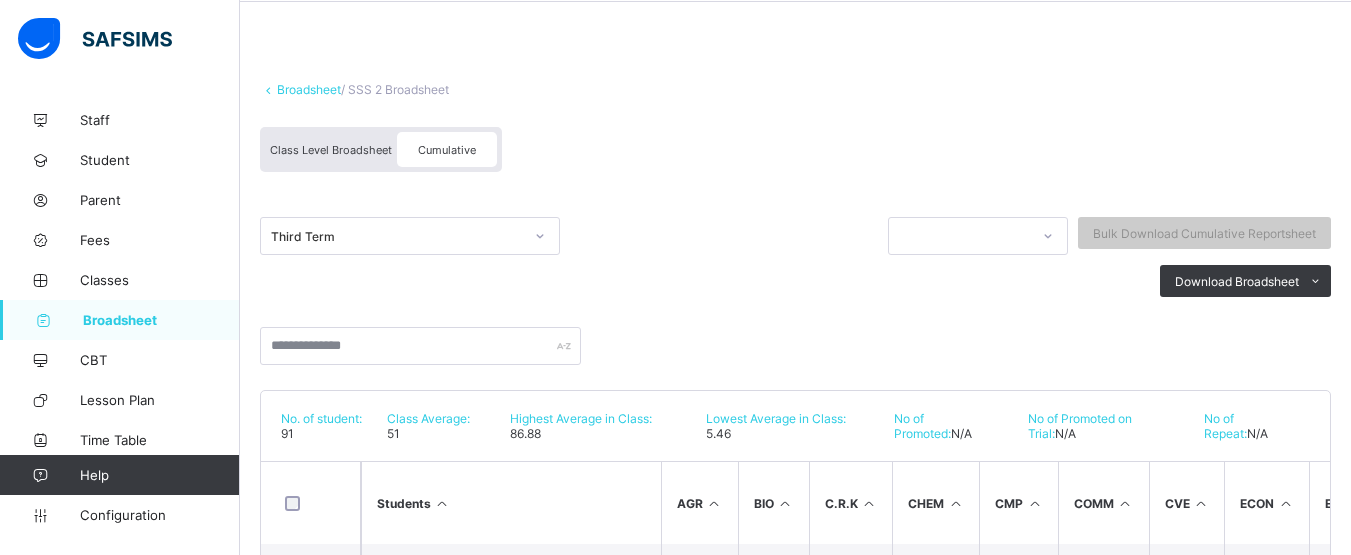 scroll, scrollTop: 97, scrollLeft: 0, axis: vertical 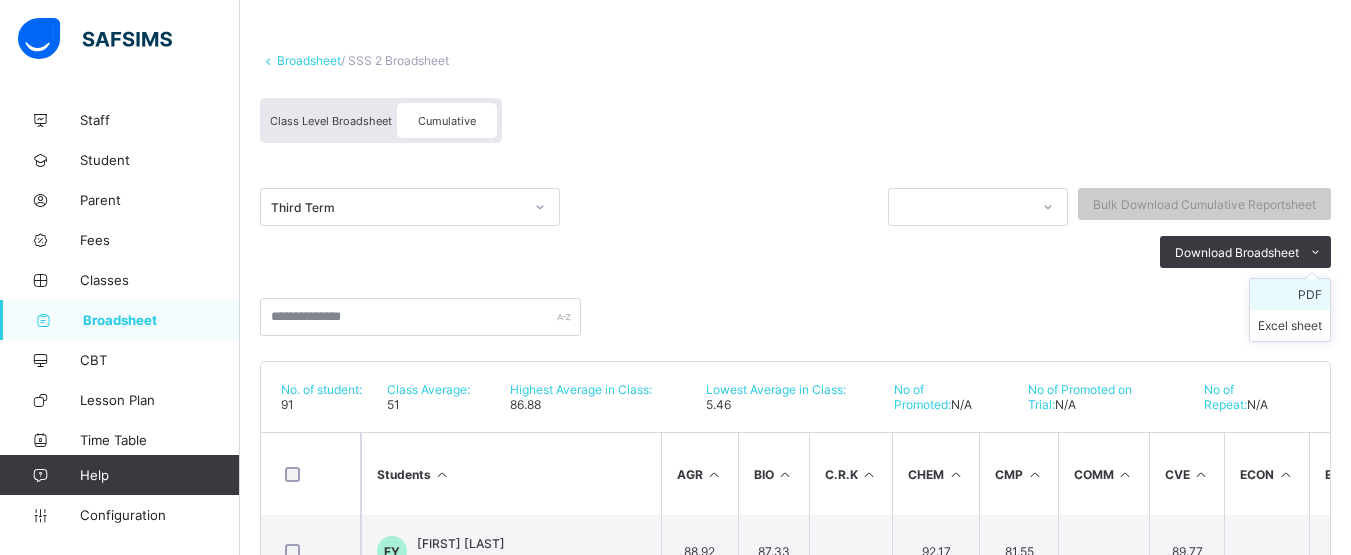 click on "PDF" at bounding box center [1290, 294] 